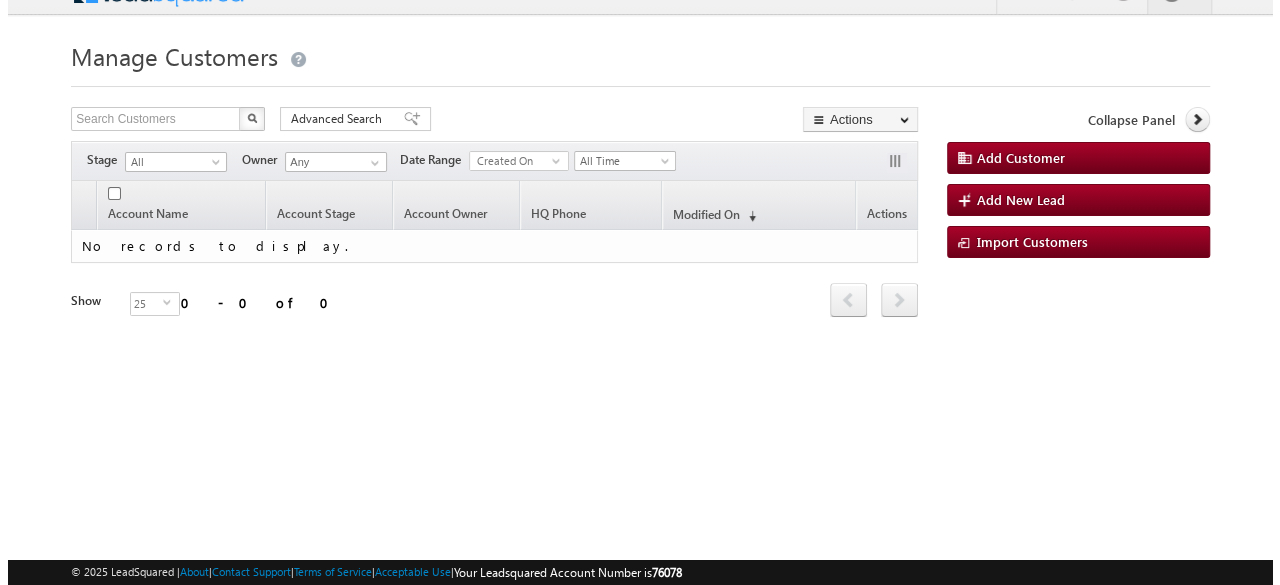 scroll, scrollTop: 0, scrollLeft: 0, axis: both 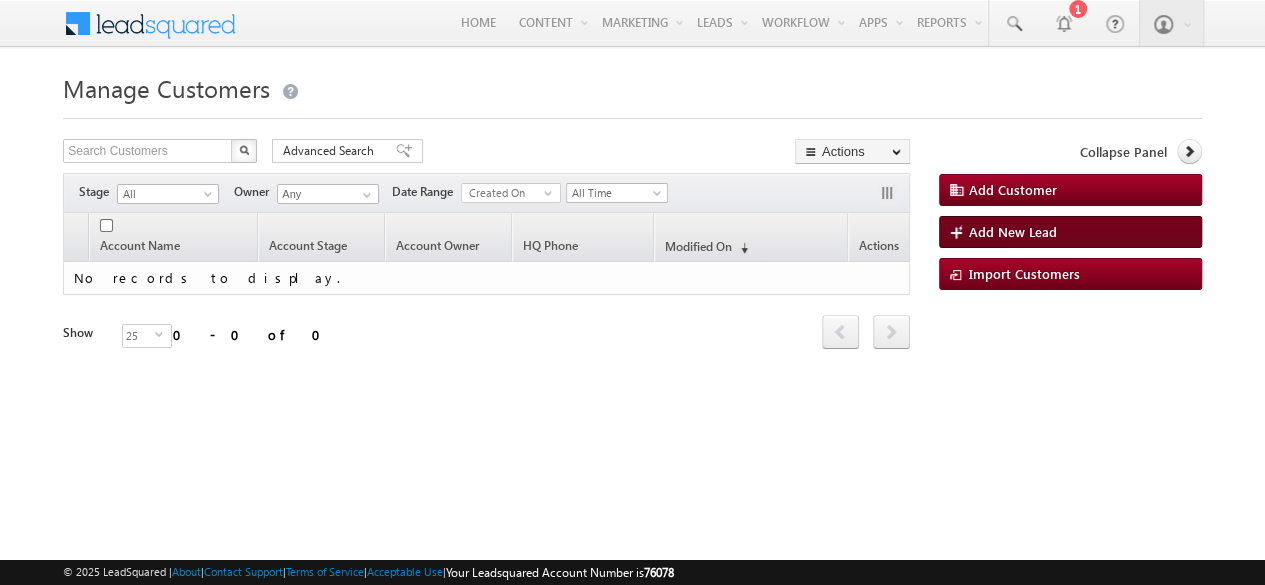 click on "Add New Lead" at bounding box center (1070, 232) 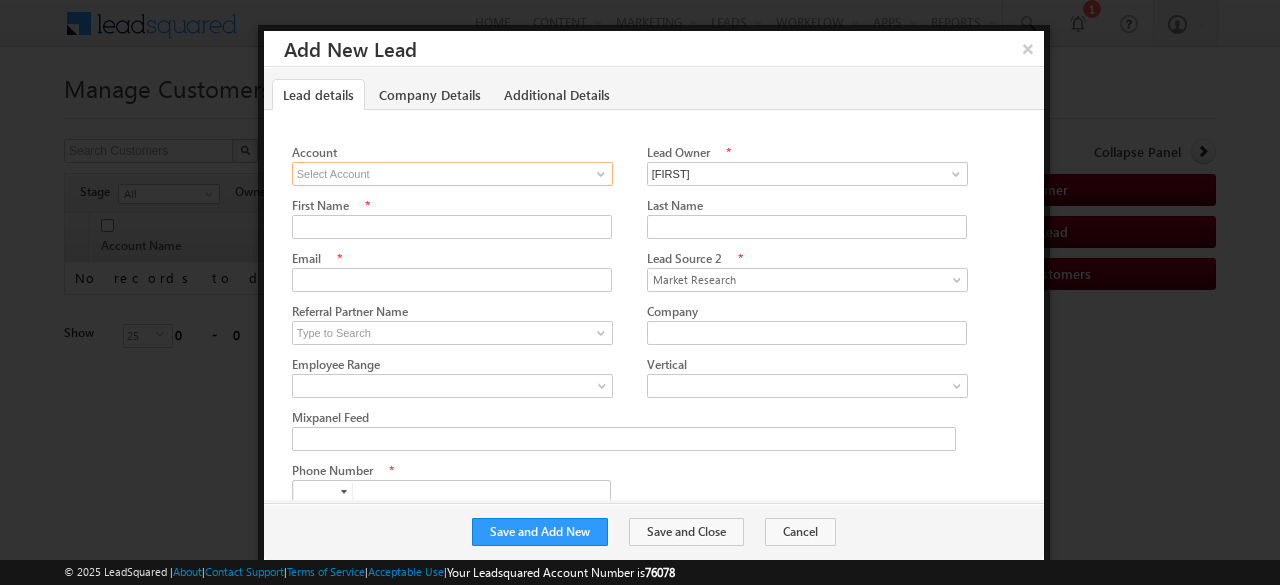 click at bounding box center (452, 174) 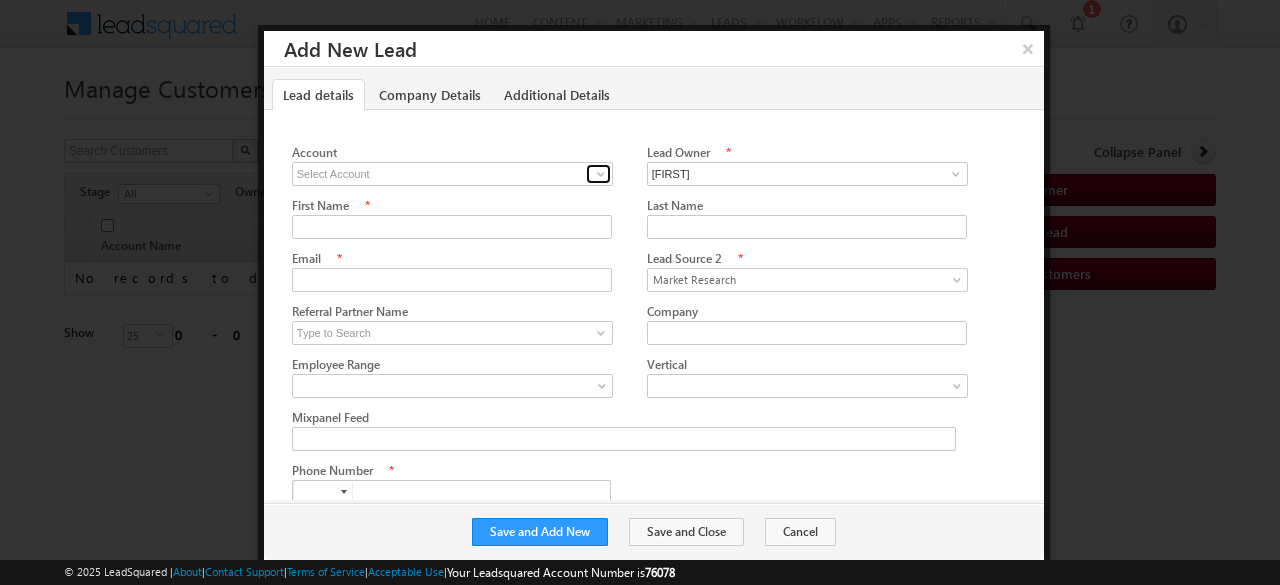 click at bounding box center (598, 174) 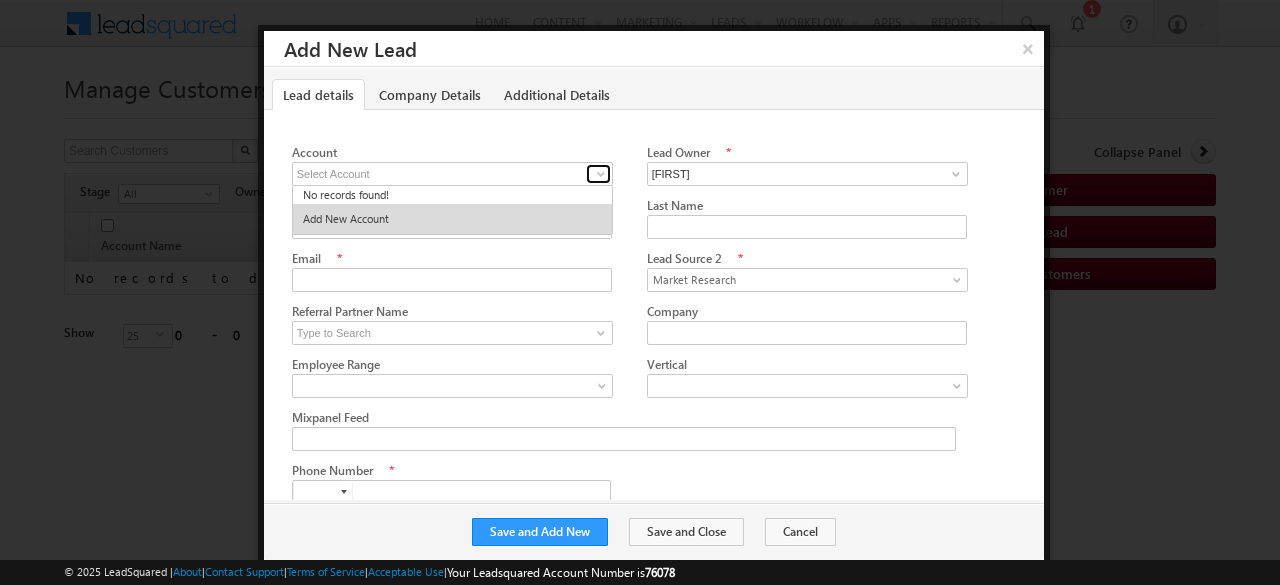 click at bounding box center [598, 174] 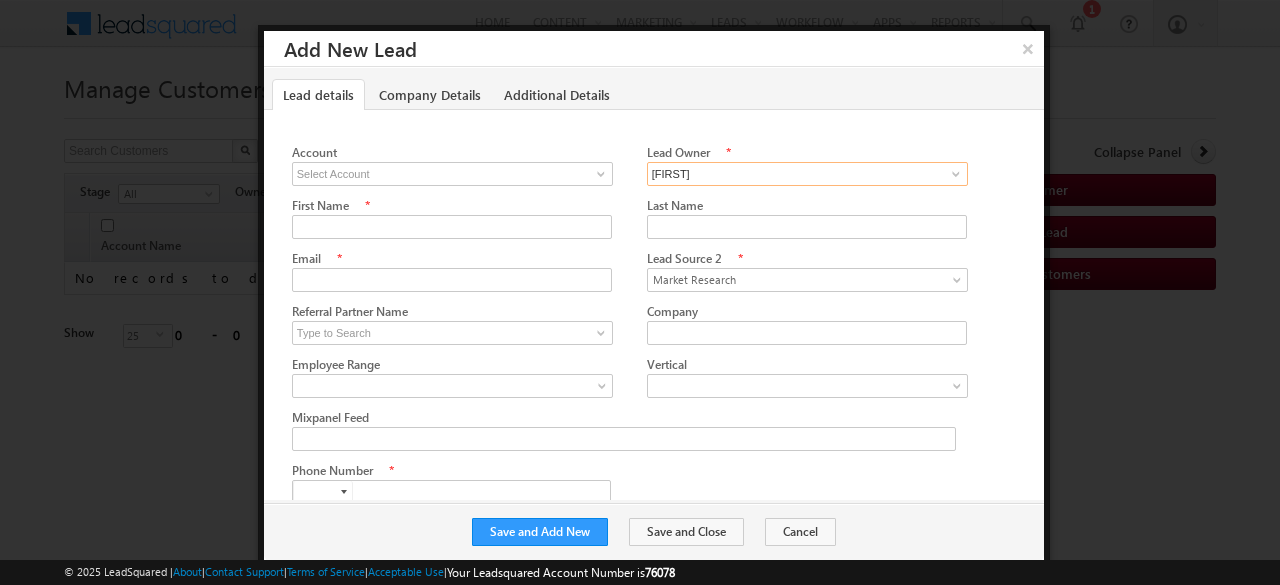 click on "[FIRST]" at bounding box center (807, 174) 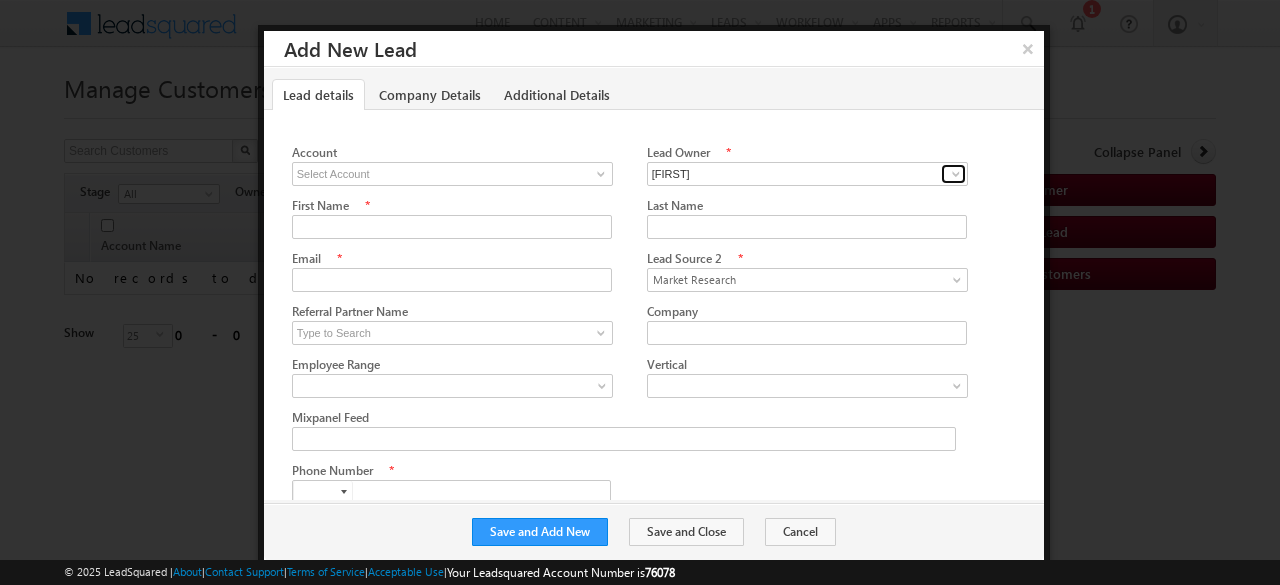 click at bounding box center (956, 174) 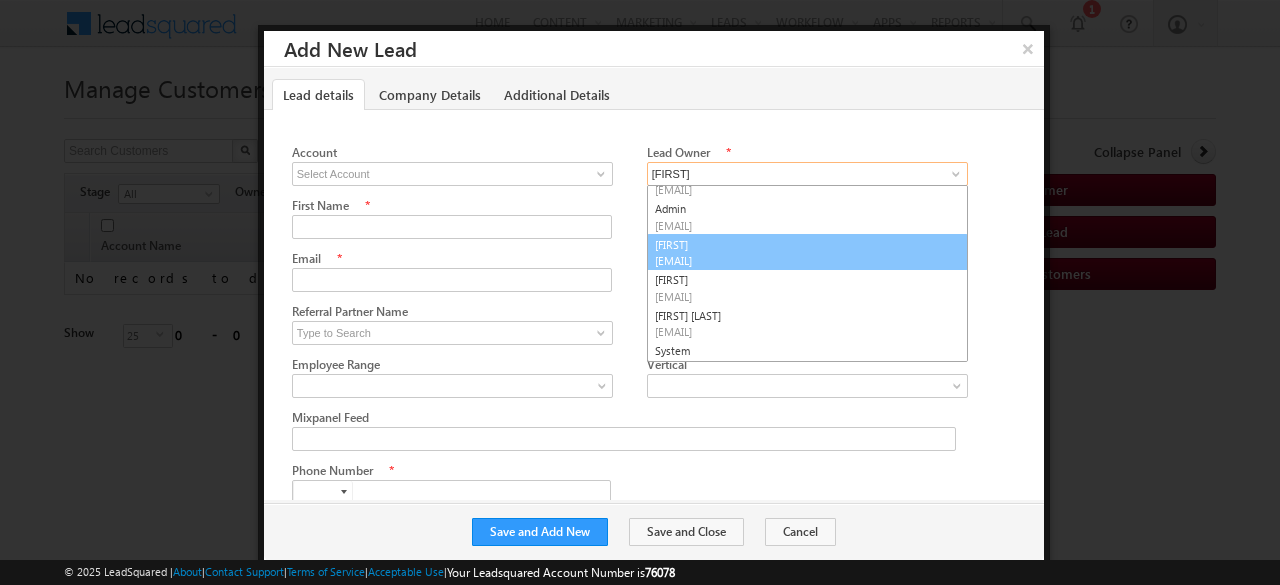 scroll, scrollTop: 0, scrollLeft: 0, axis: both 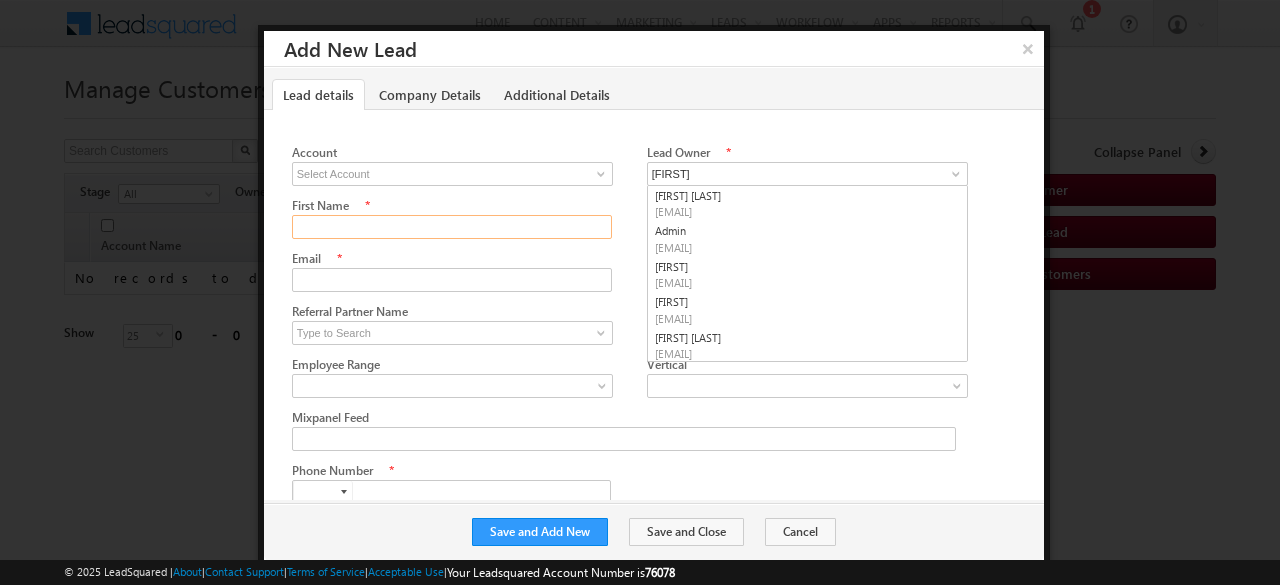click on "First Name" at bounding box center (452, 227) 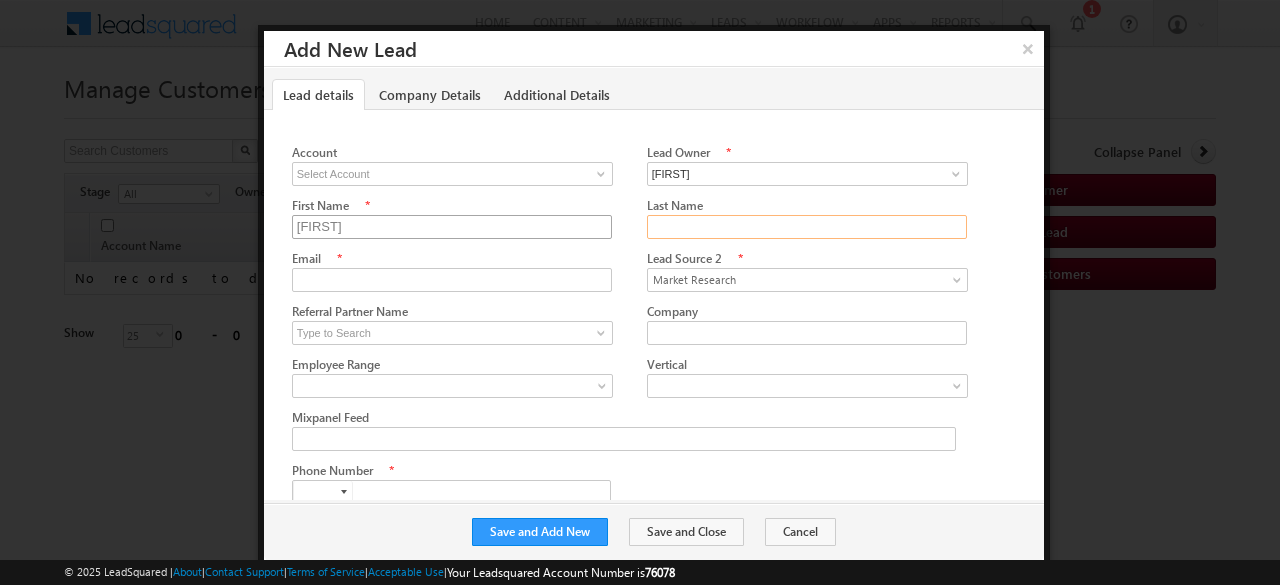 type on "[FIRST]" 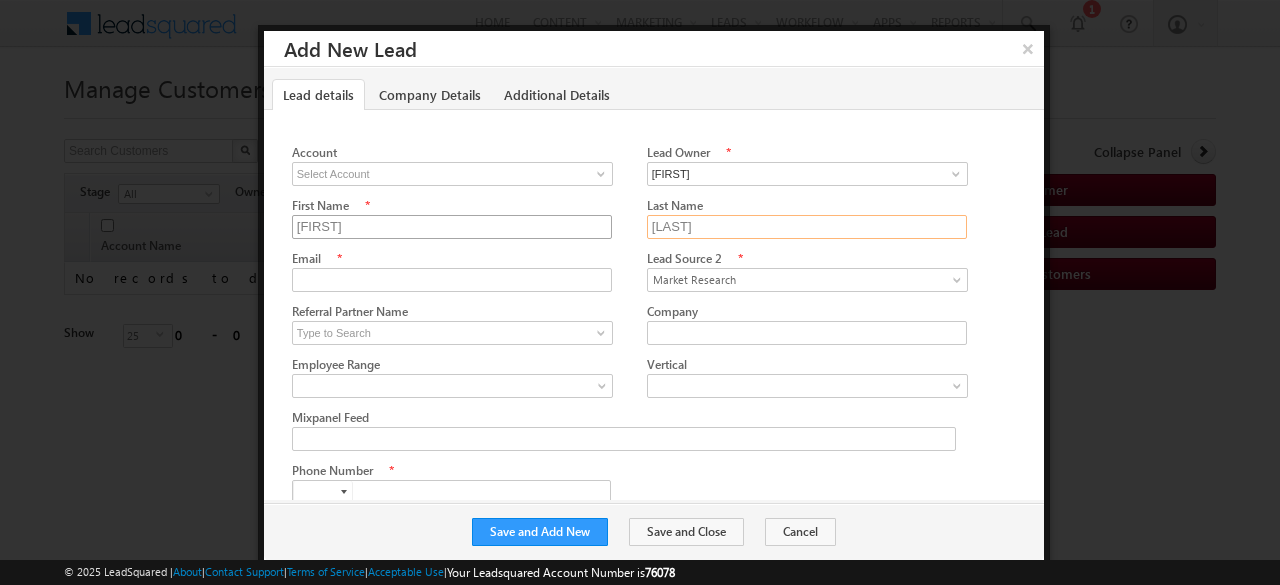 type on "Tahilani" 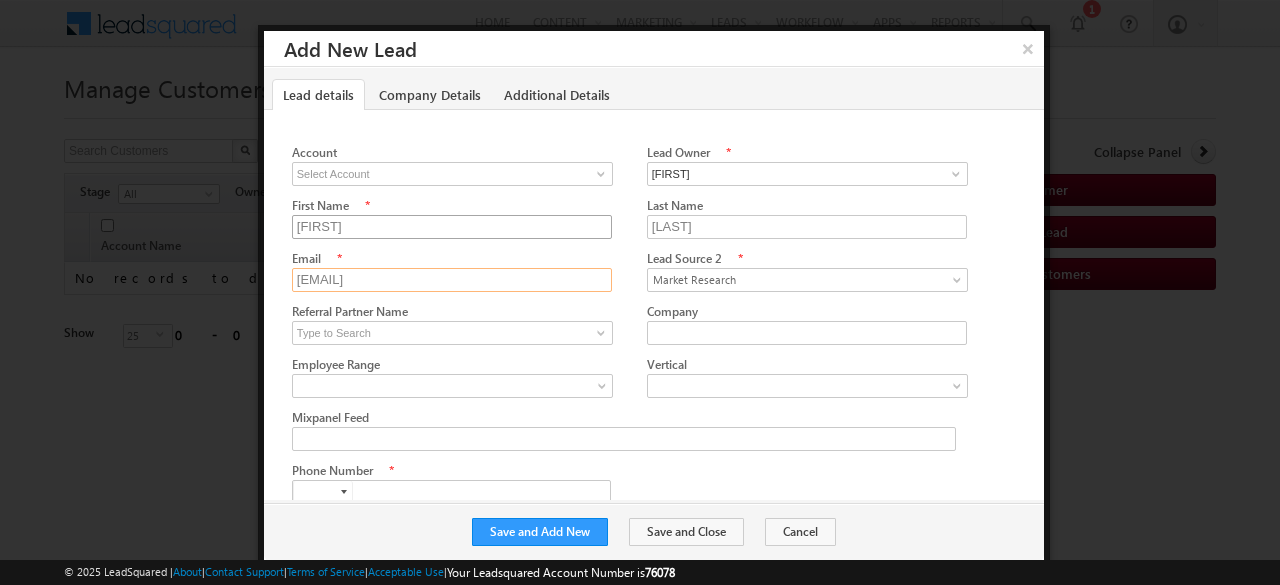 type on "[EMAIL]" 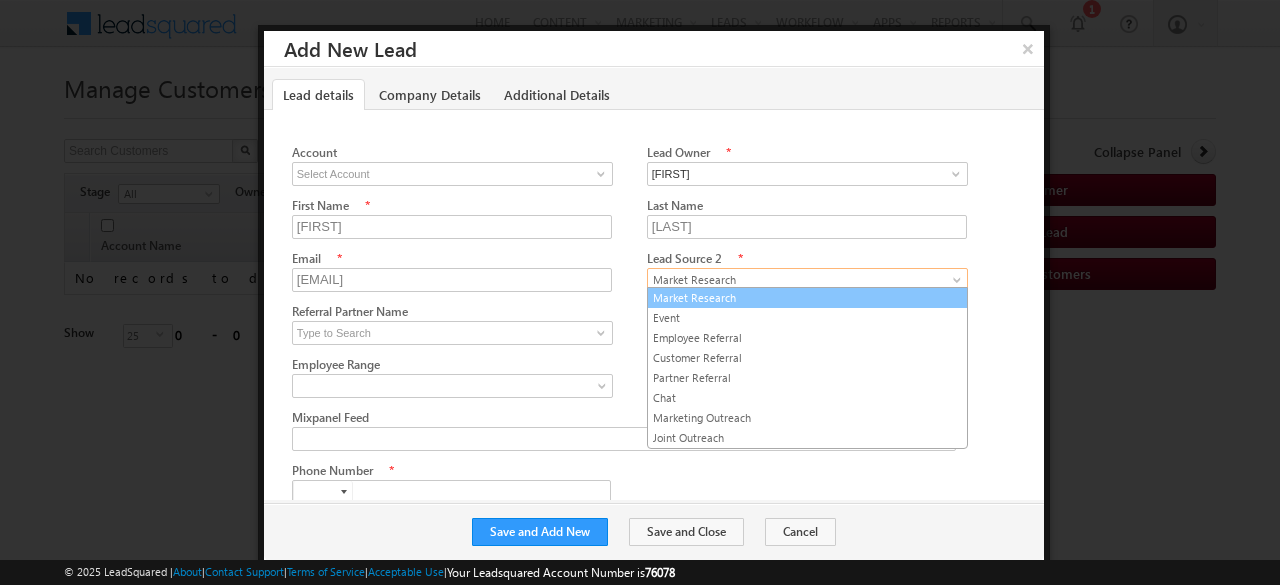 click at bounding box center [959, 284] 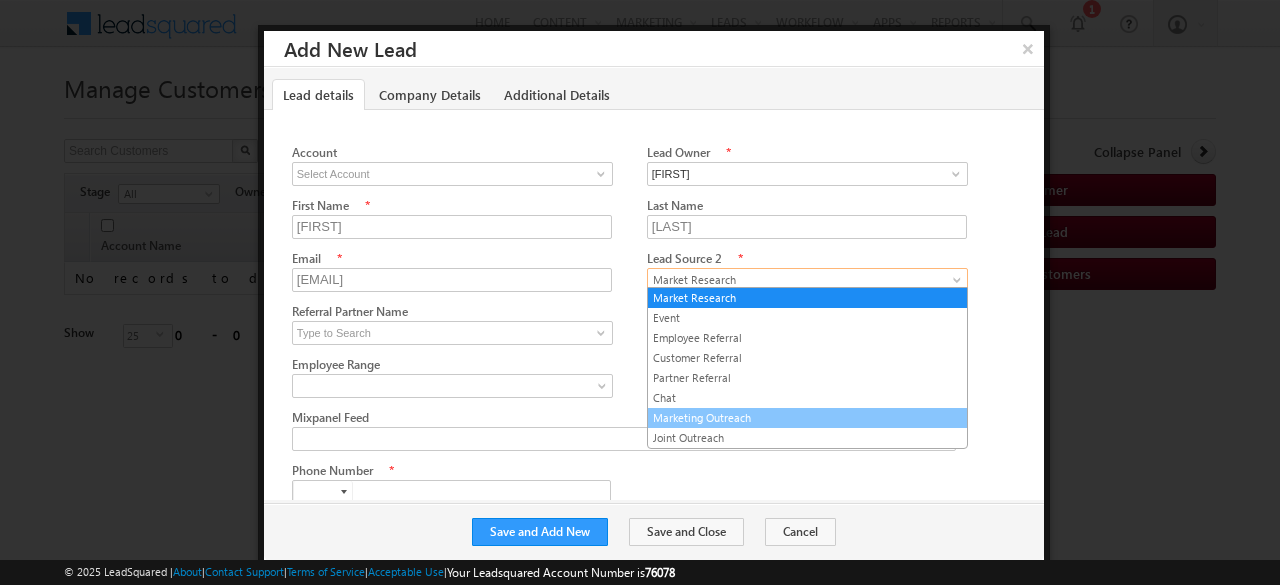 click on "Marketing Outreach" at bounding box center (807, 418) 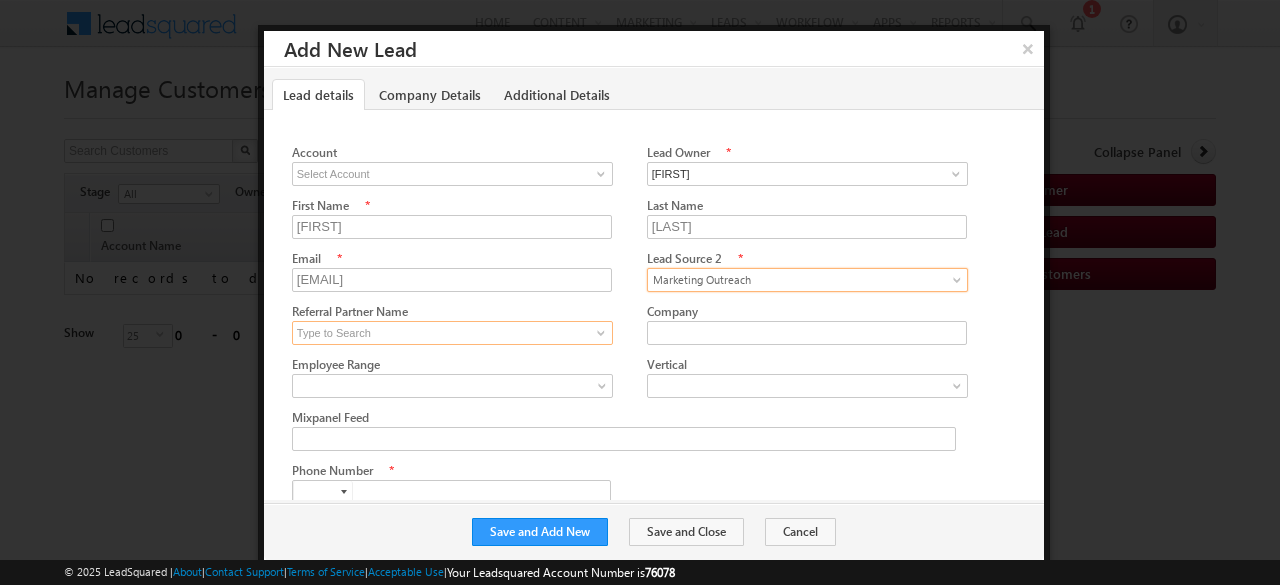 click at bounding box center [452, 333] 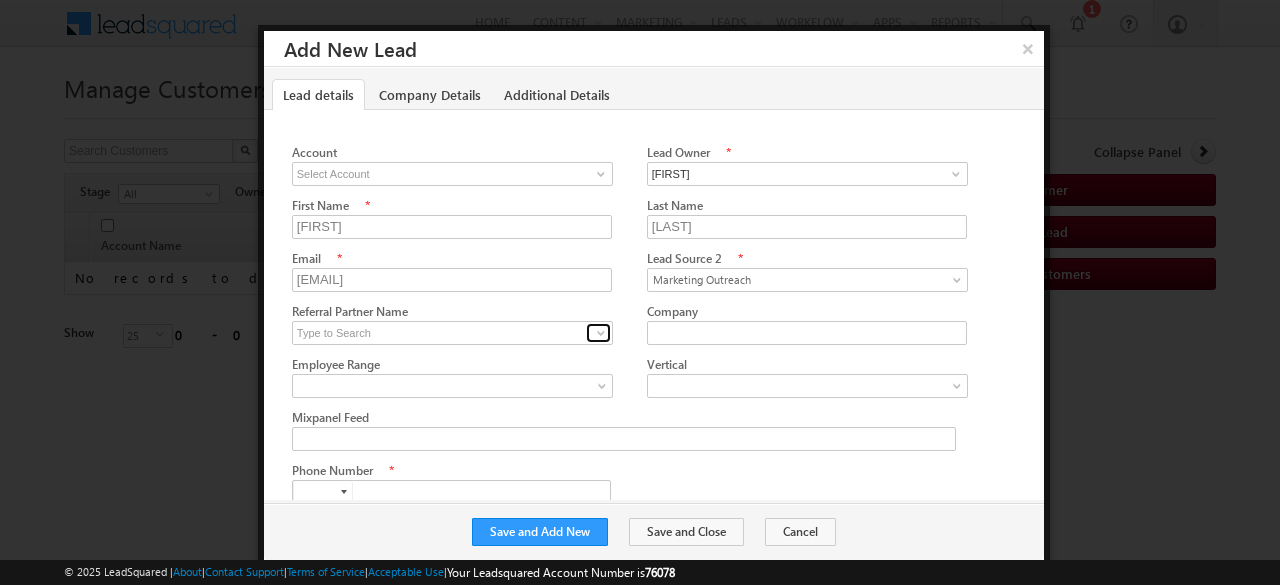 click at bounding box center (601, 333) 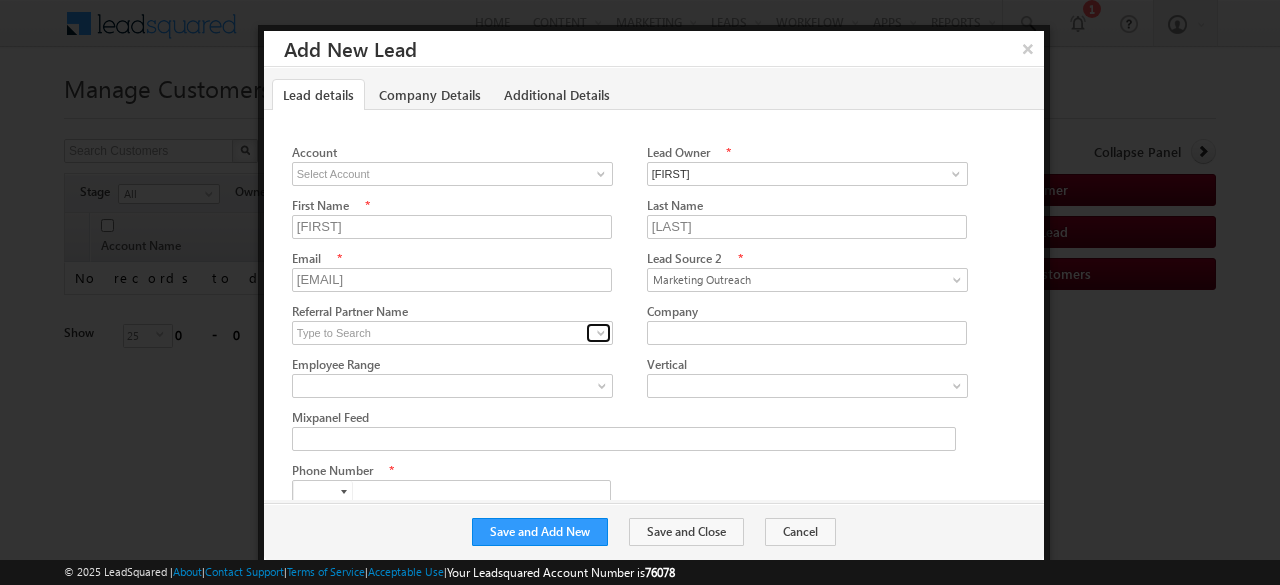 click at bounding box center [601, 333] 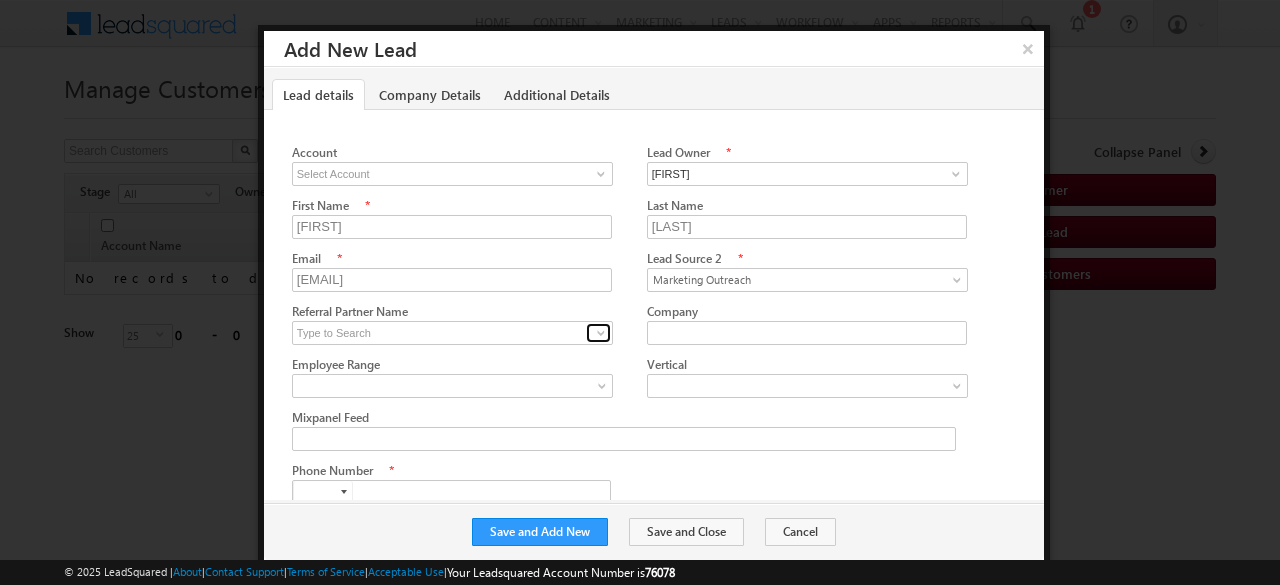 click at bounding box center (601, 333) 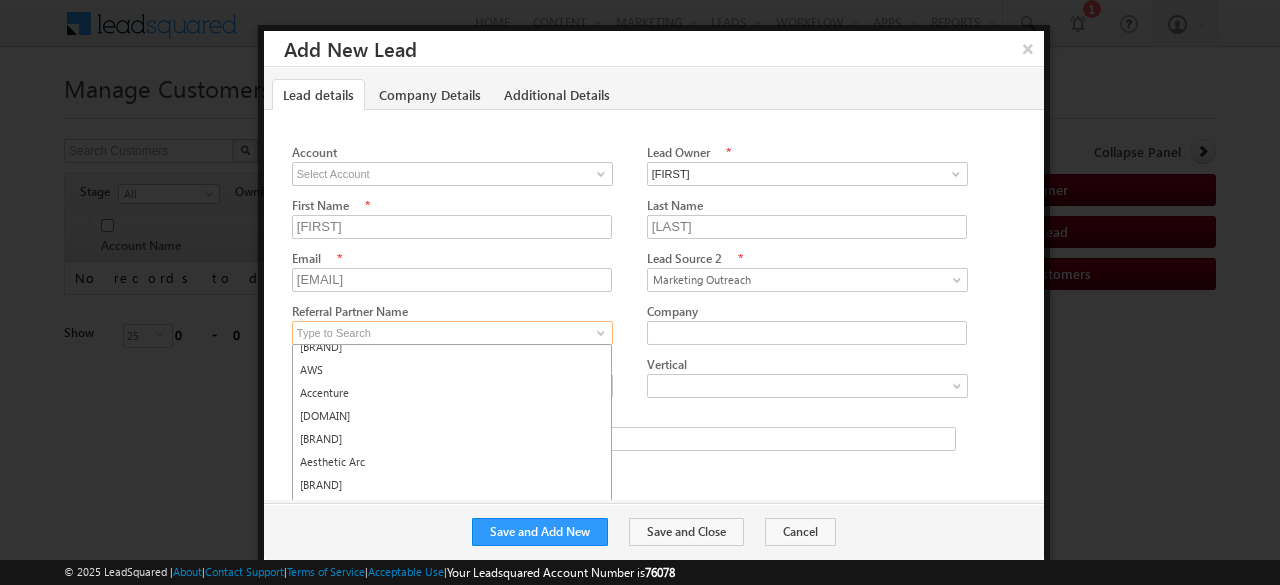 scroll, scrollTop: 0, scrollLeft: 0, axis: both 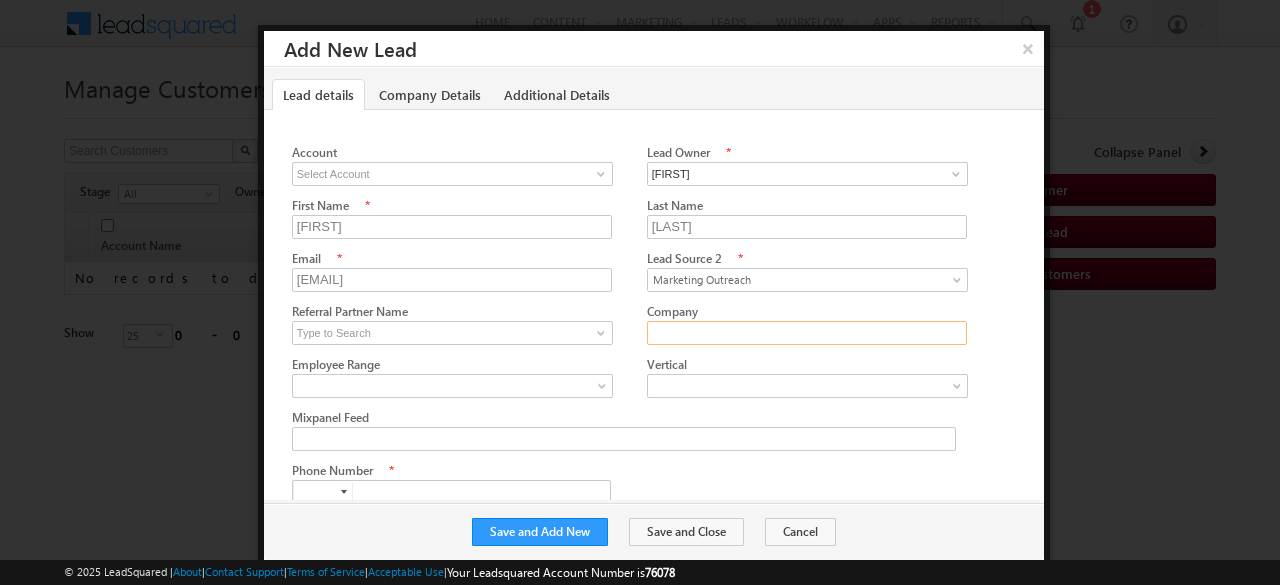 click on "Company" at bounding box center (807, 333) 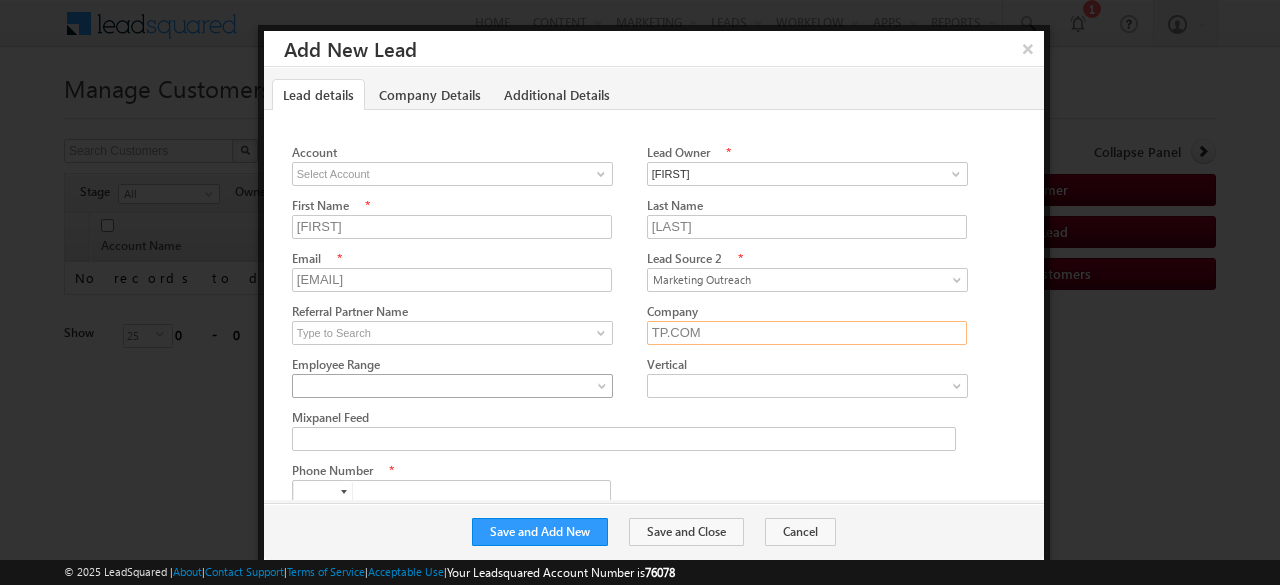 type on "TP.COM" 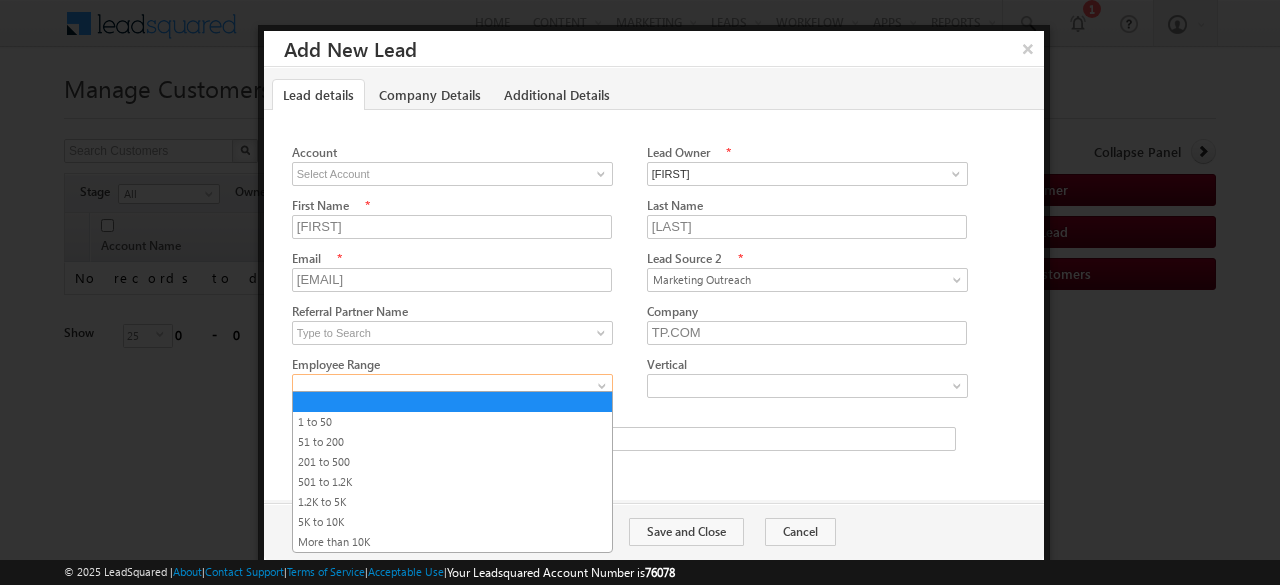 click at bounding box center (448, 386) 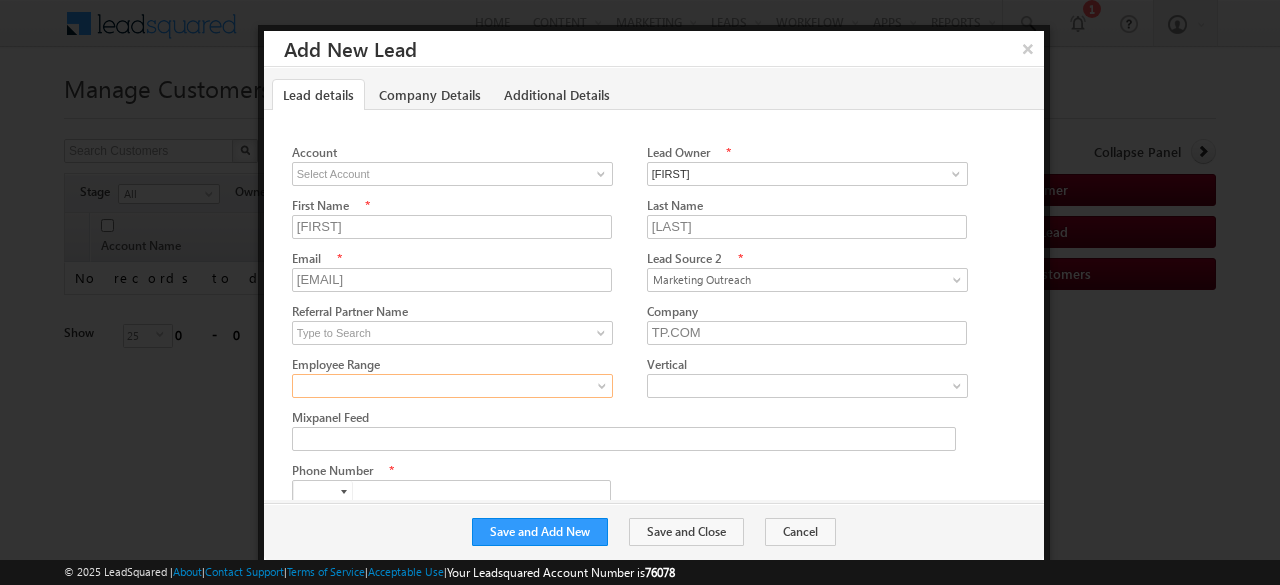 click at bounding box center (448, 386) 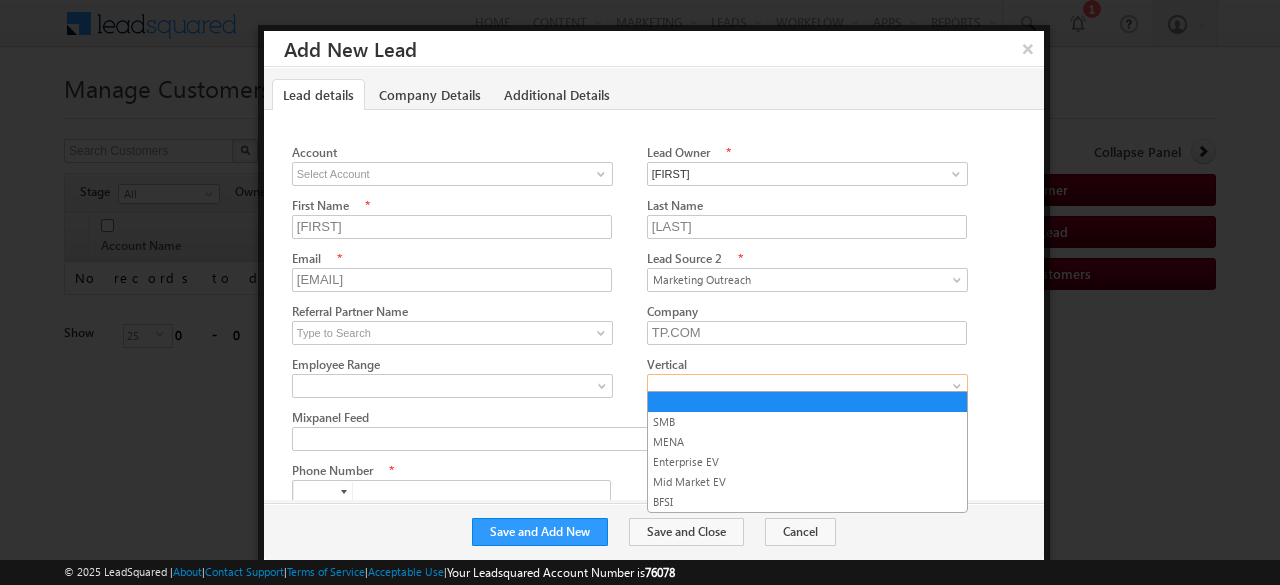 click at bounding box center [803, 386] 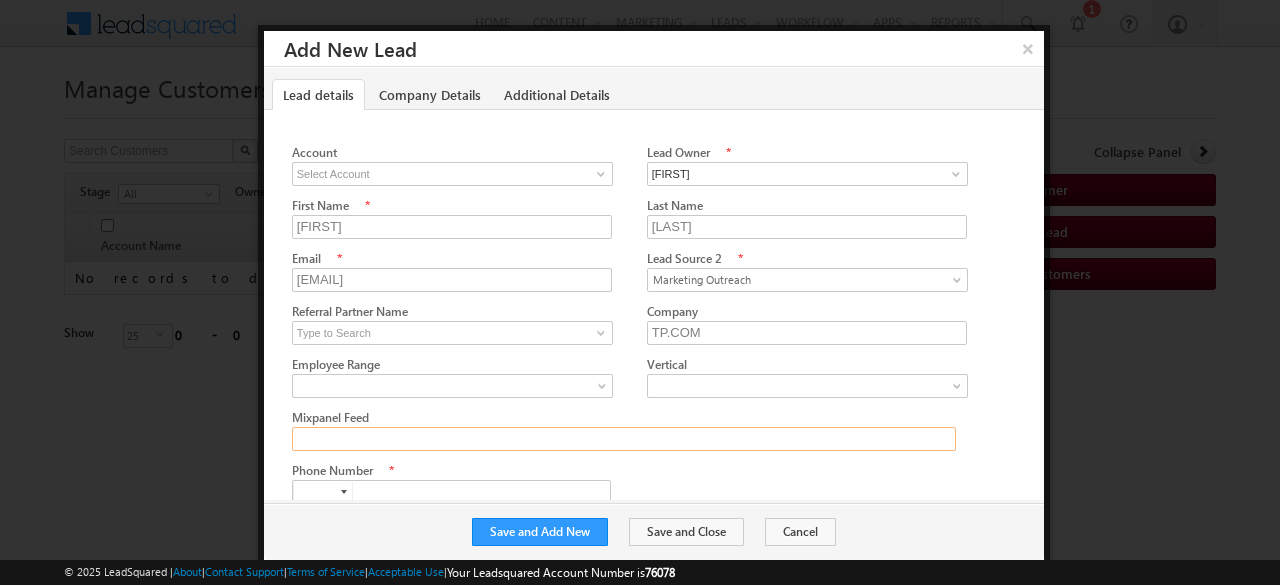 click on "Mixpanel Feed" at bounding box center [624, 439] 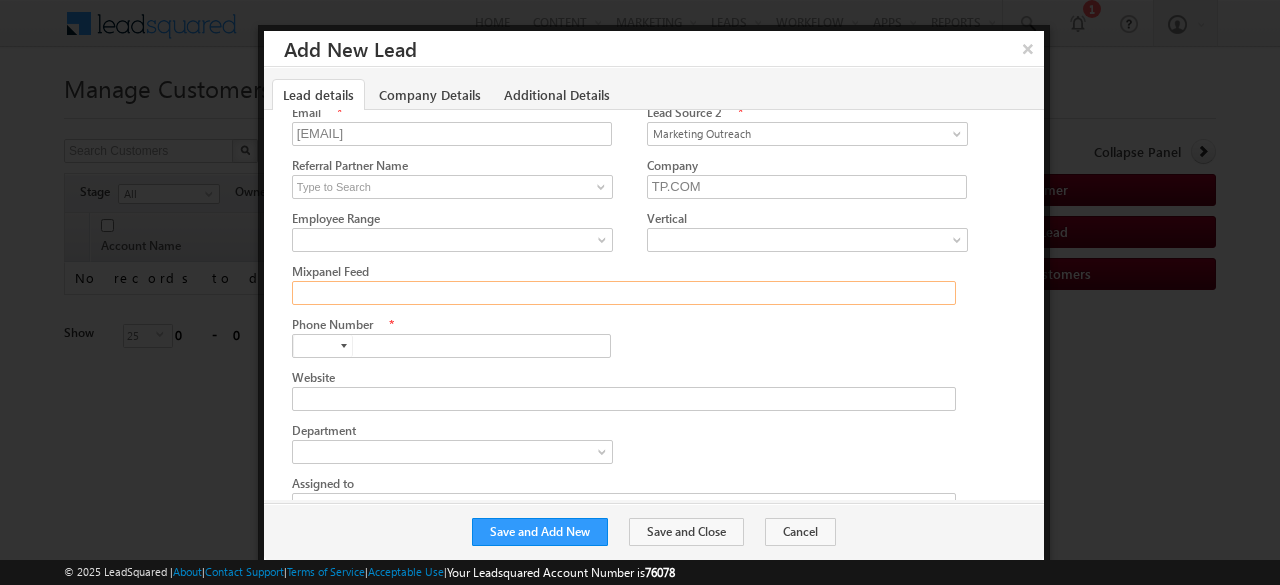 scroll, scrollTop: 154, scrollLeft: 0, axis: vertical 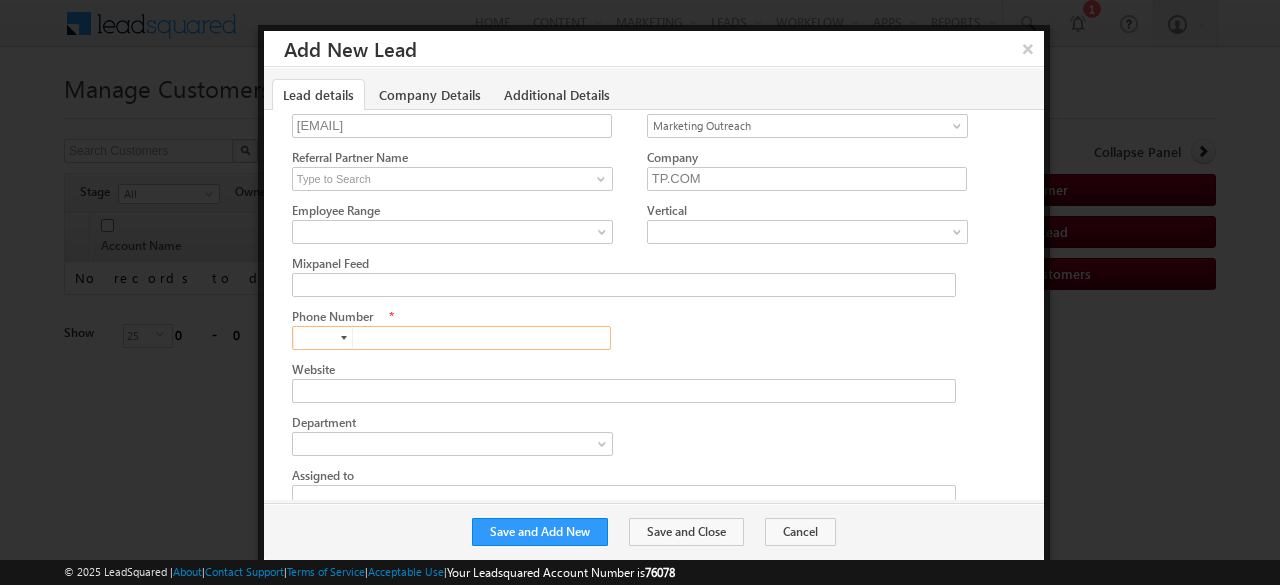 click at bounding box center [452, 338] 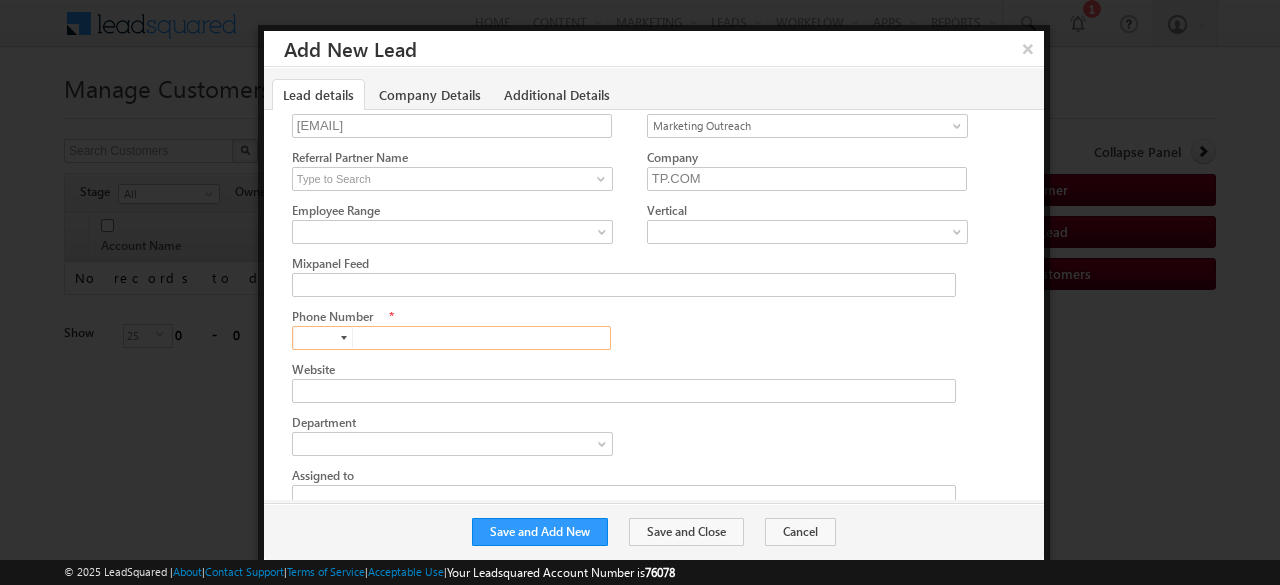 click at bounding box center (344, 338) 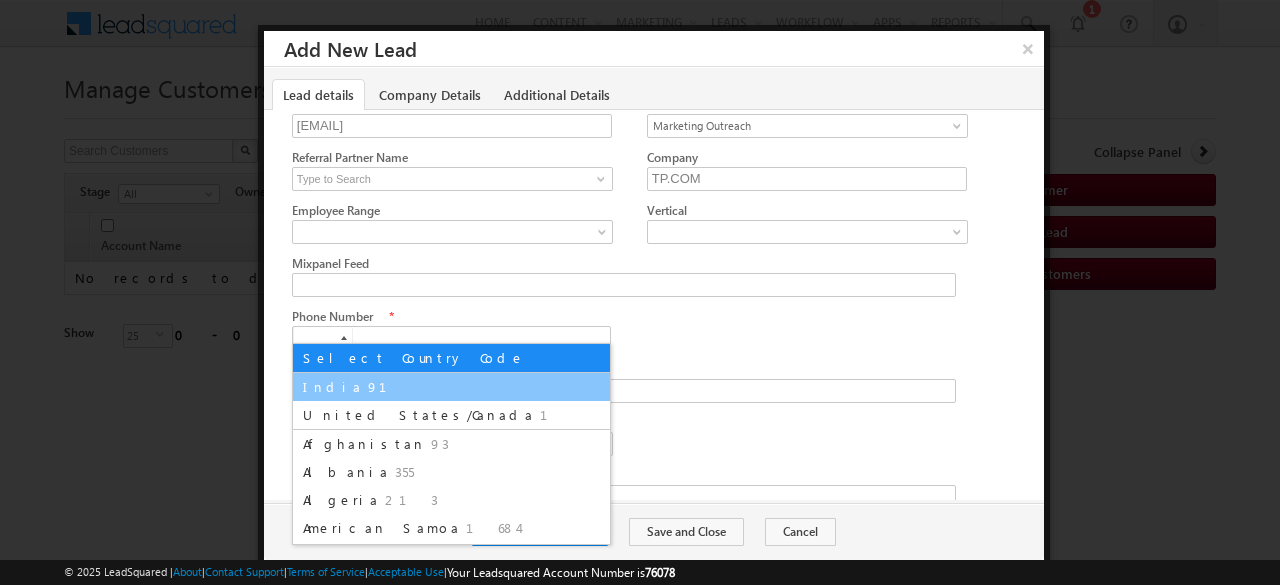 click on "91" at bounding box center [389, 386] 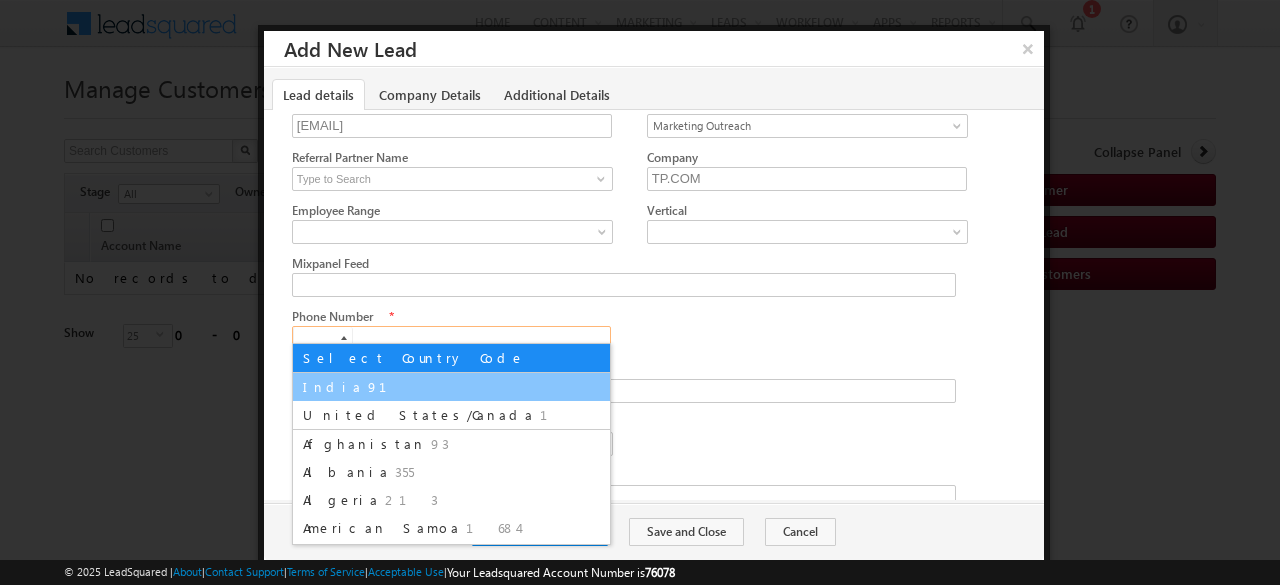 type on "+91" 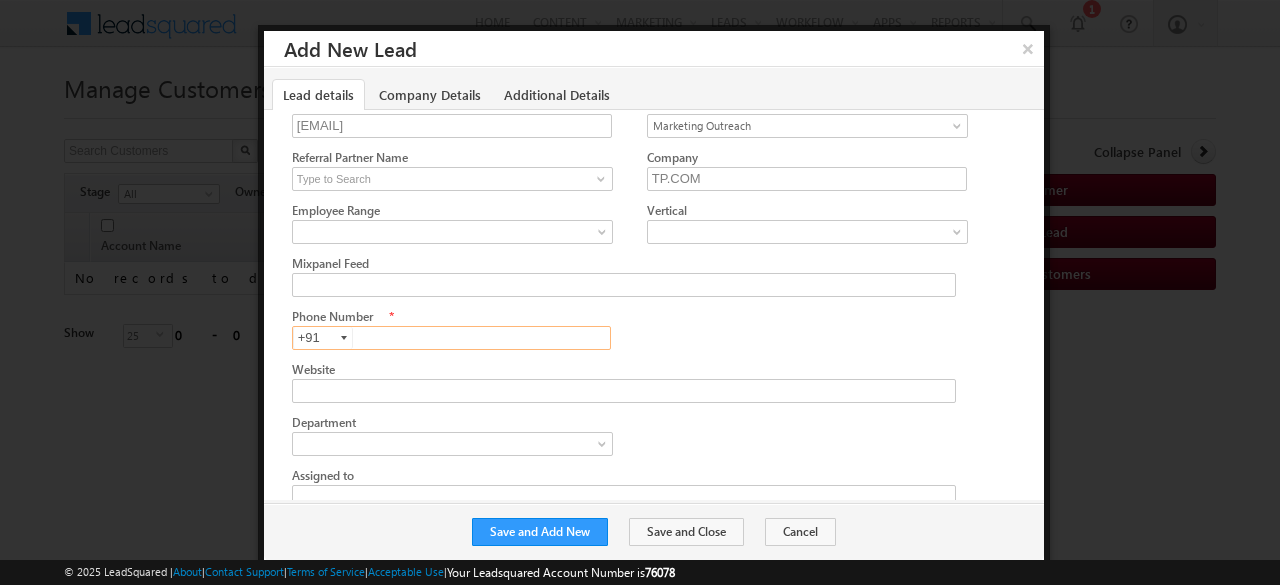 click at bounding box center (452, 338) 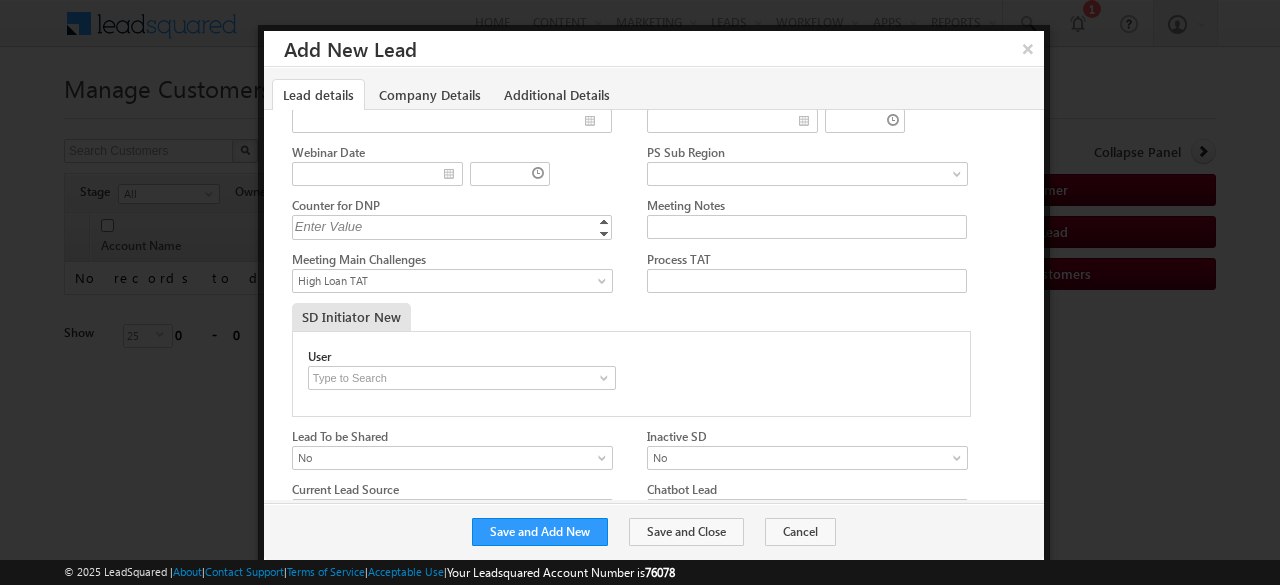 scroll, scrollTop: 1654, scrollLeft: 0, axis: vertical 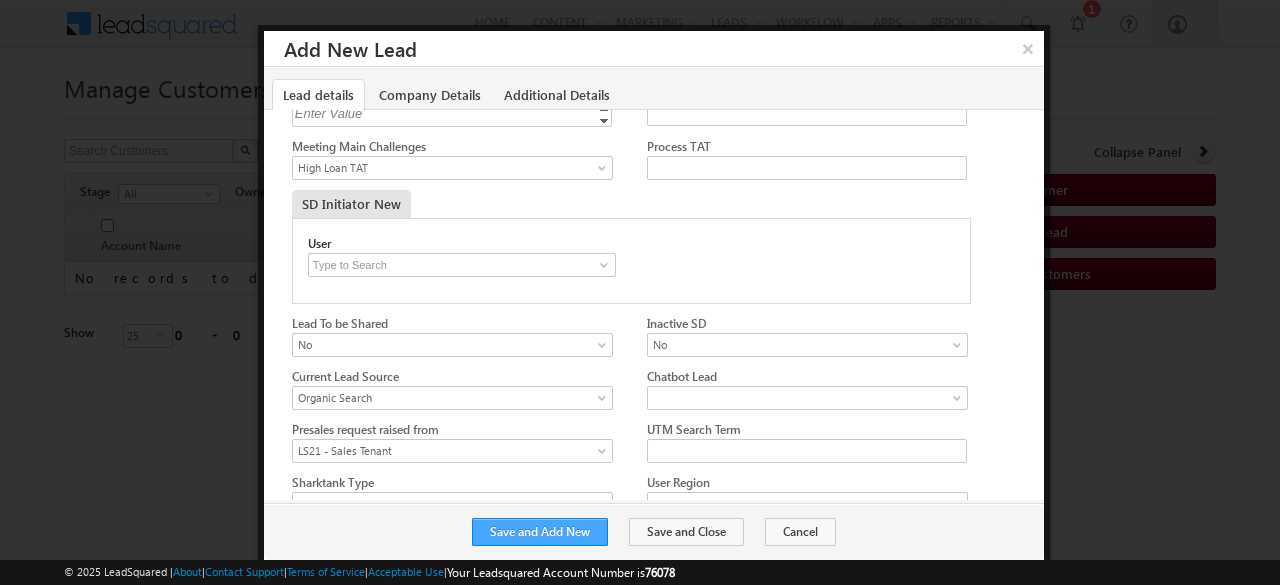 type on "9016855337" 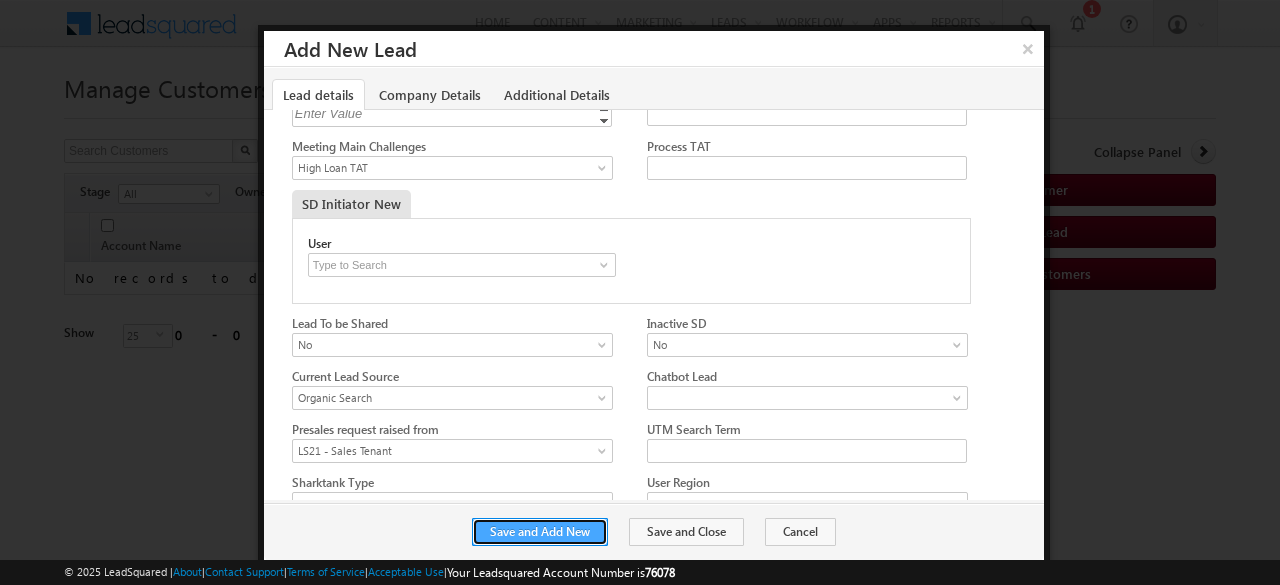 click on "Save and Add New" at bounding box center (540, 532) 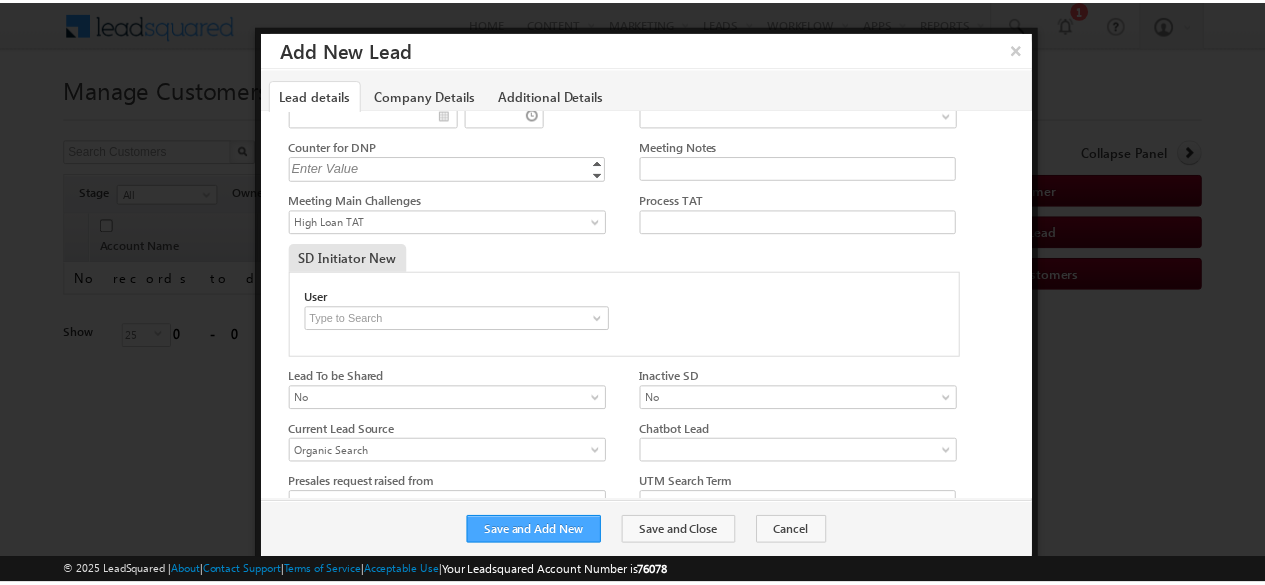 scroll, scrollTop: 0, scrollLeft: 0, axis: both 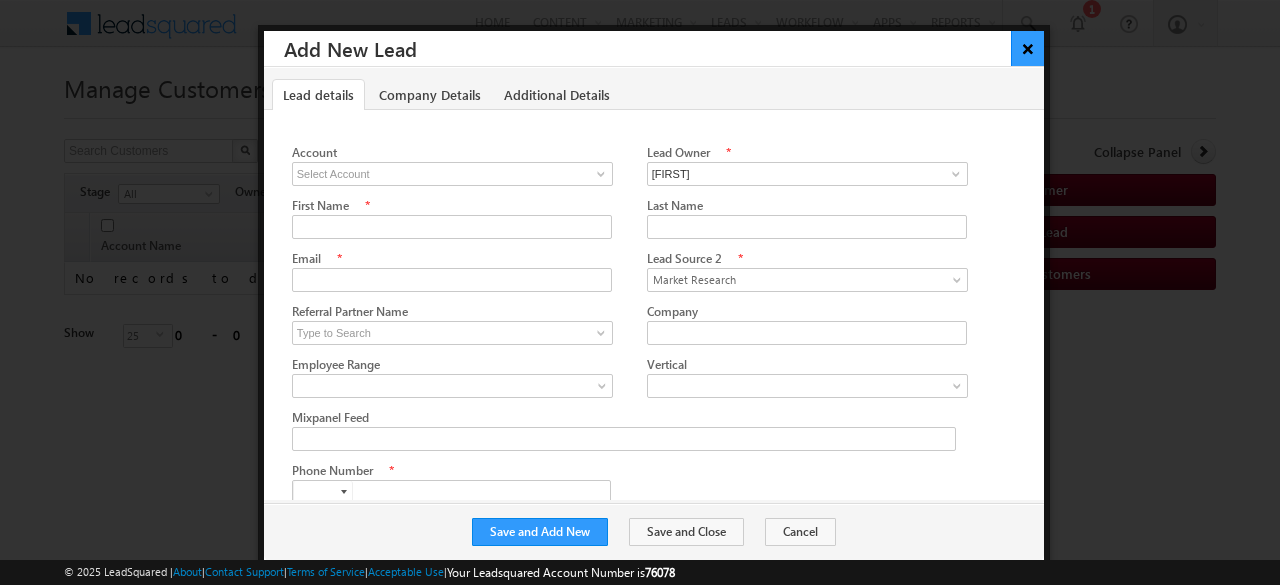 click on "×" at bounding box center [1027, 48] 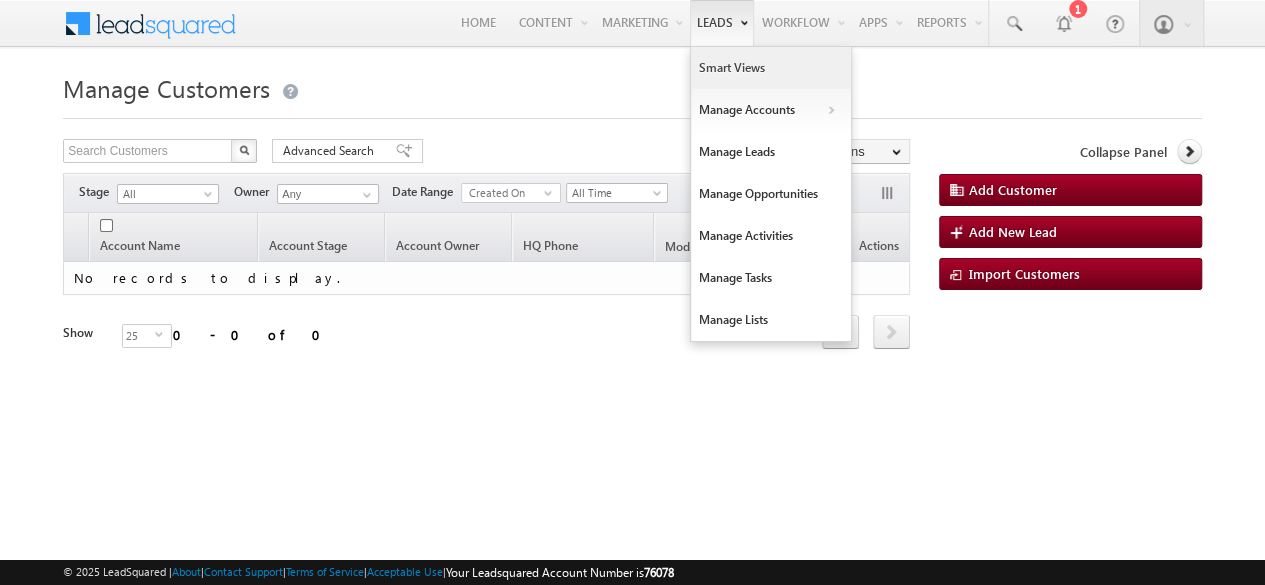 click on "Smart Views" at bounding box center [771, 68] 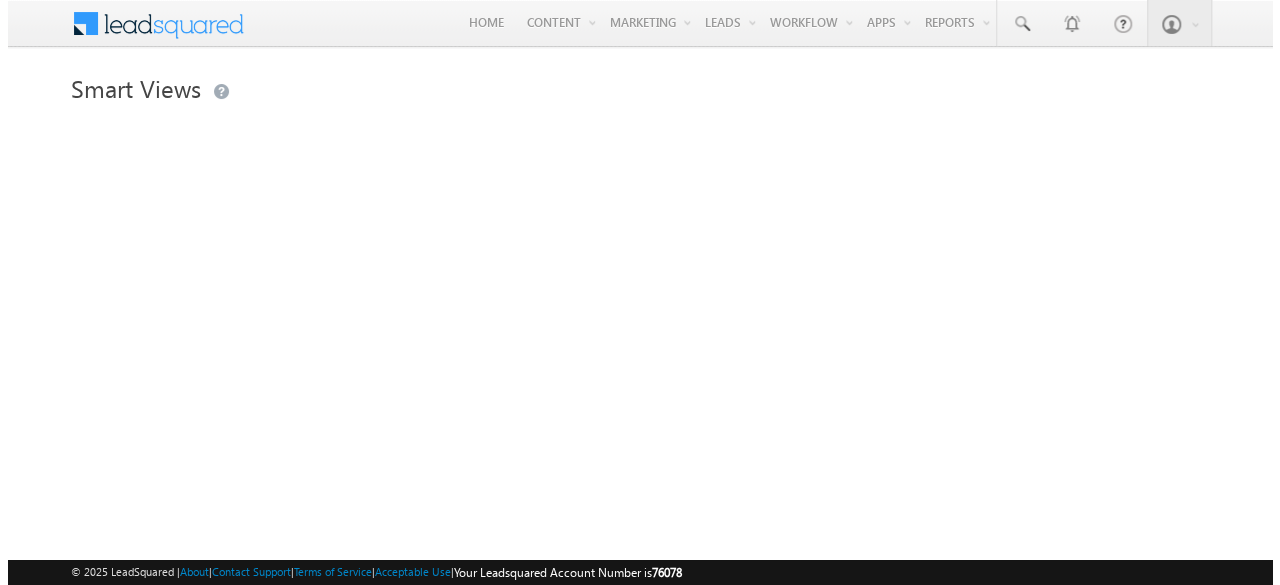 scroll, scrollTop: 0, scrollLeft: 0, axis: both 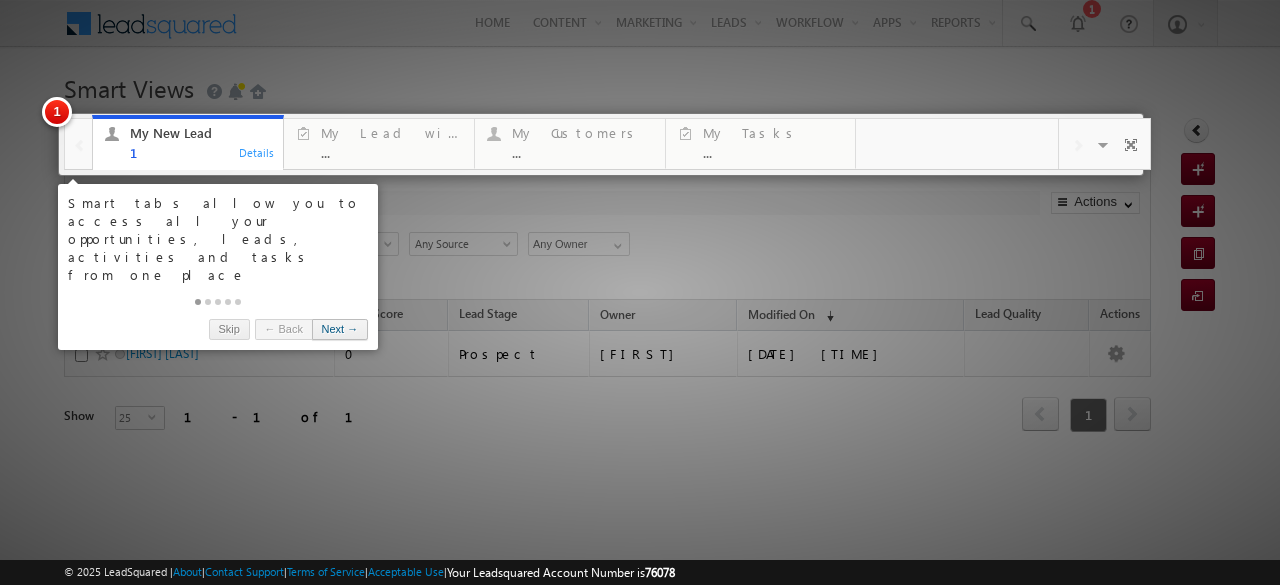 click on "Next →" at bounding box center [340, 329] 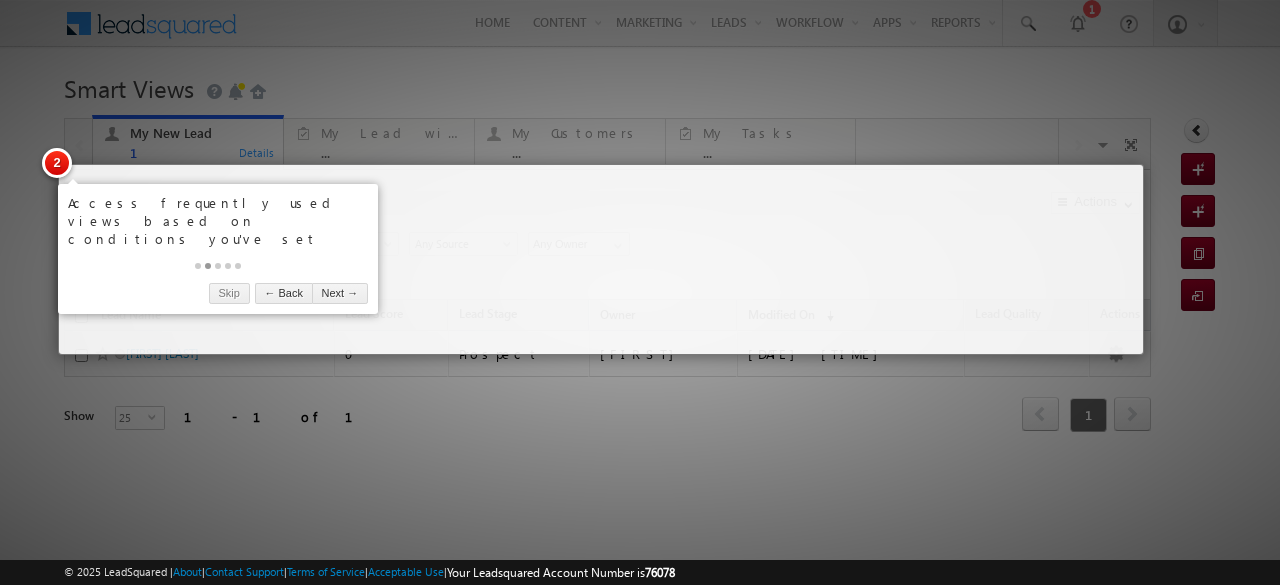 click on "Skip ← Back Next →" at bounding box center [218, 288] 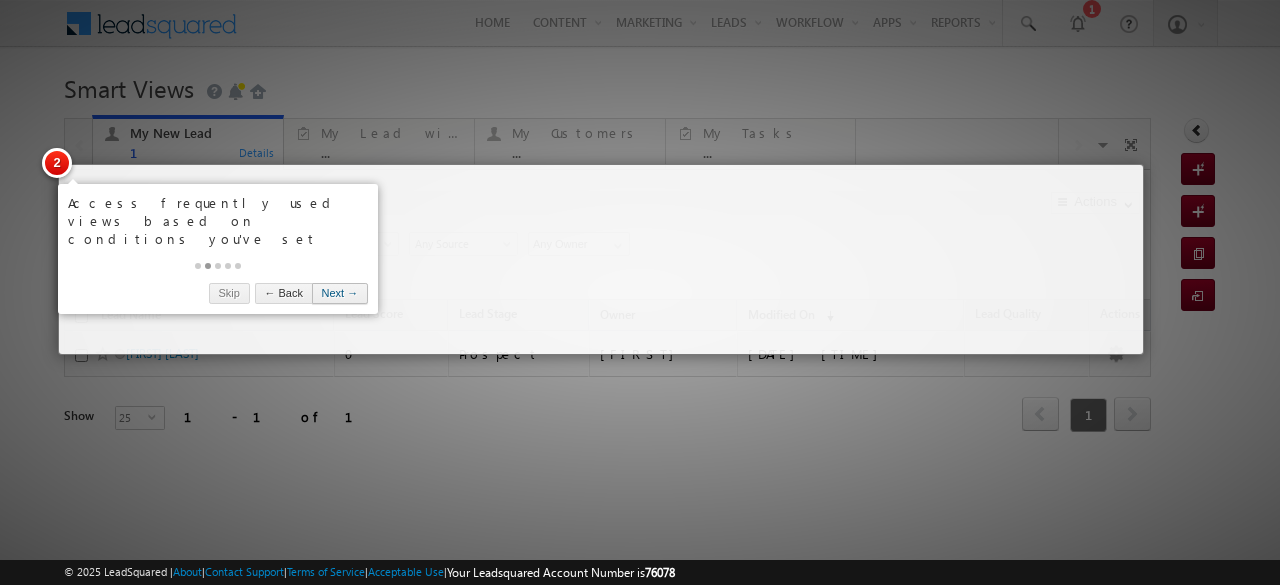 click on "Next →" at bounding box center [340, 293] 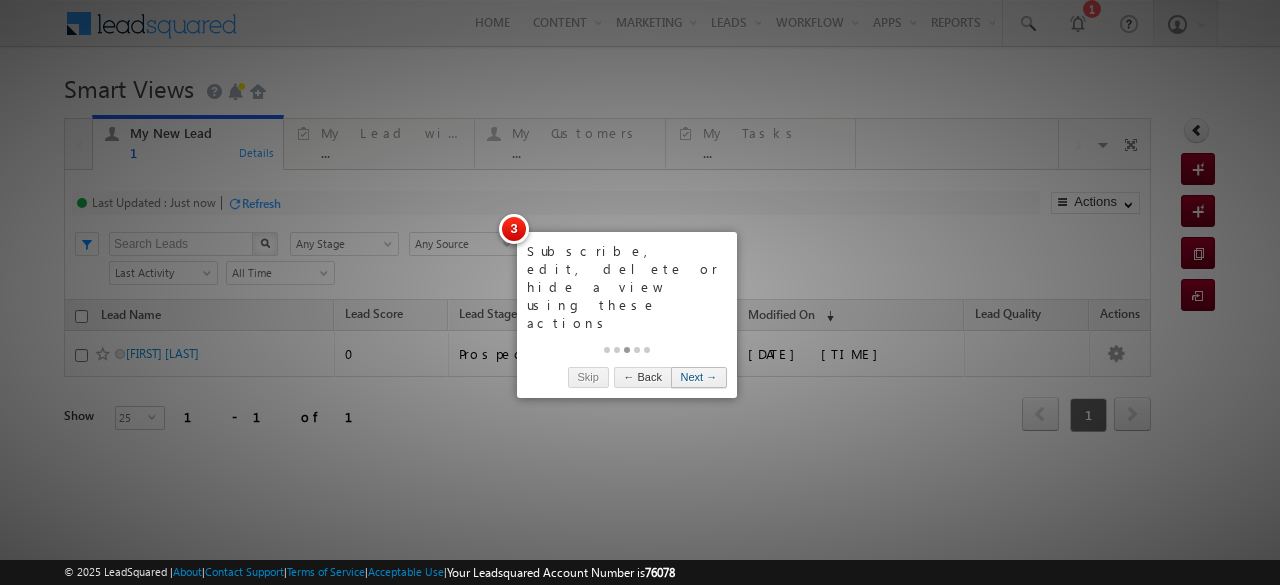 click on "Next →" at bounding box center (699, 377) 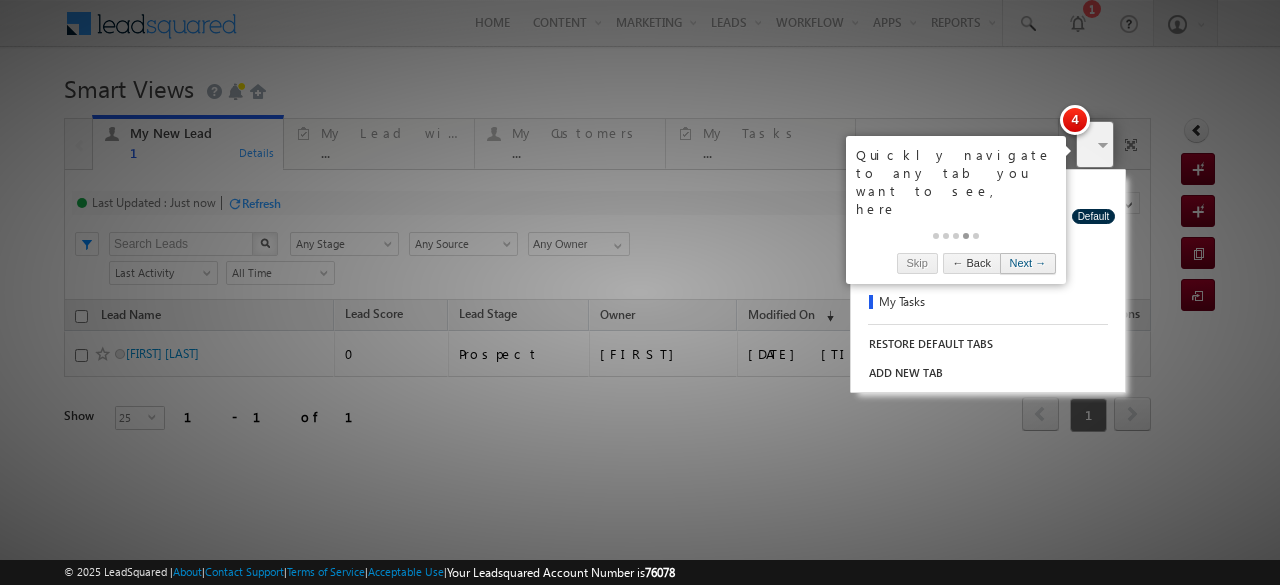 click on "Next →" at bounding box center [1028, 263] 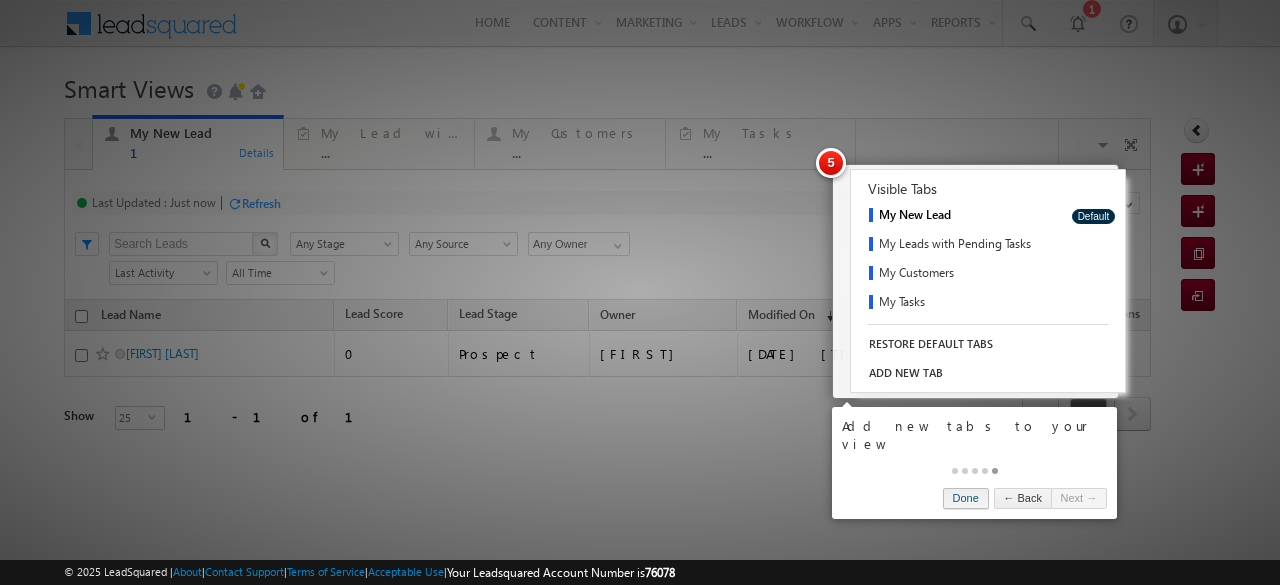 click on "Done" at bounding box center (966, 498) 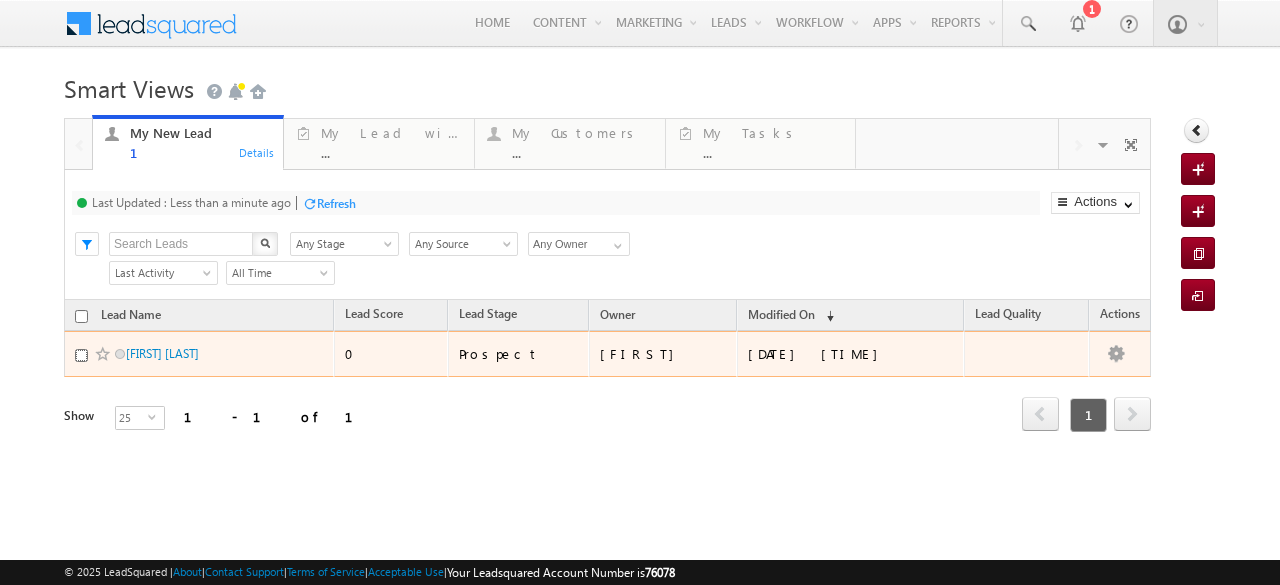 click at bounding box center [81, 355] 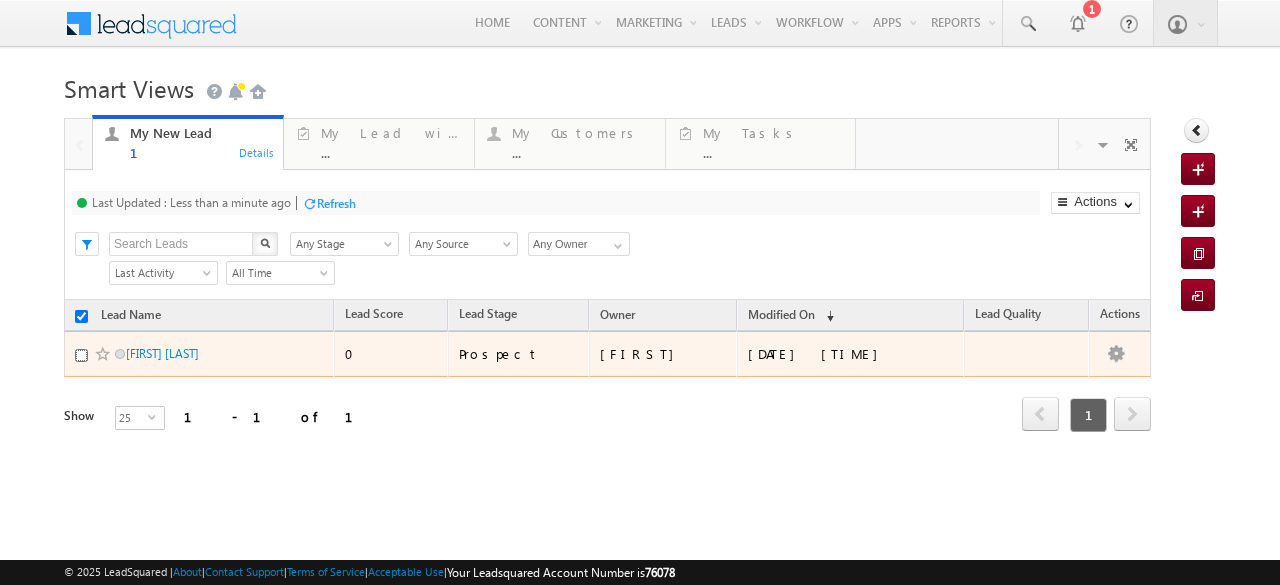 checkbox on "true" 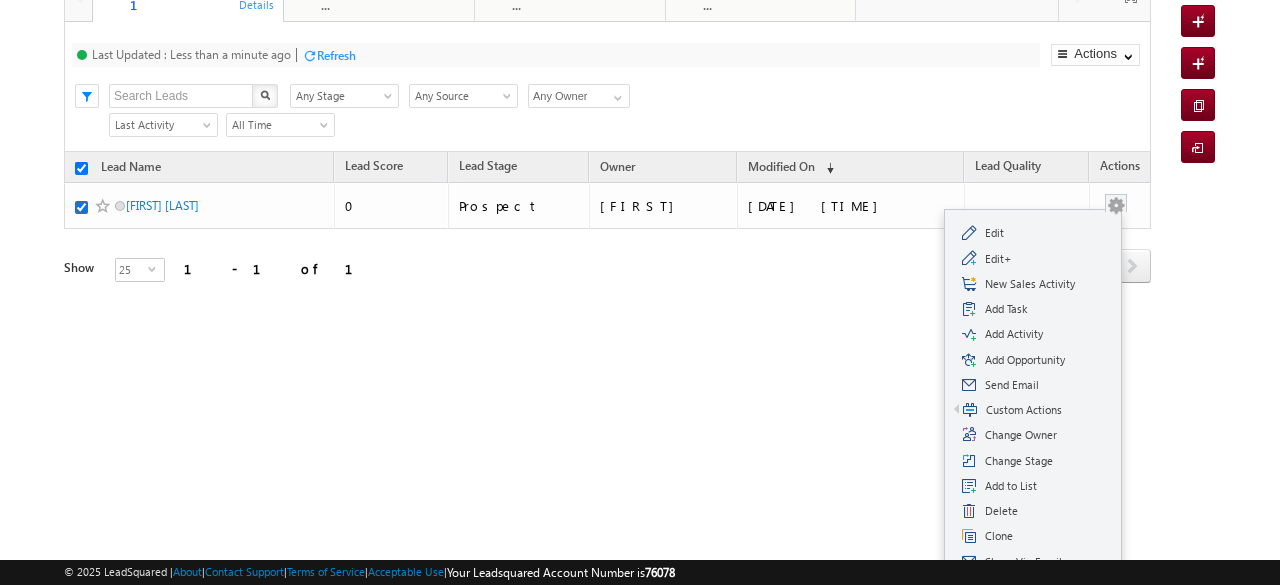 scroll, scrollTop: 32, scrollLeft: 0, axis: vertical 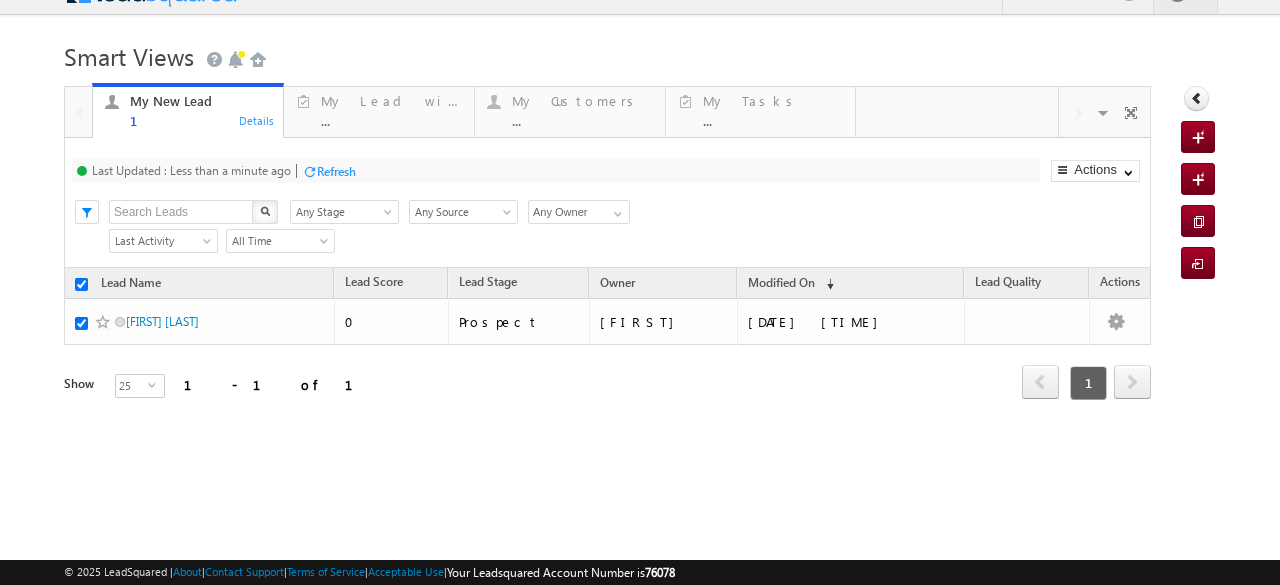 click on "Lead Name
Lead Score
Lead Stage
Owner
Modified On" at bounding box center (607, 349) 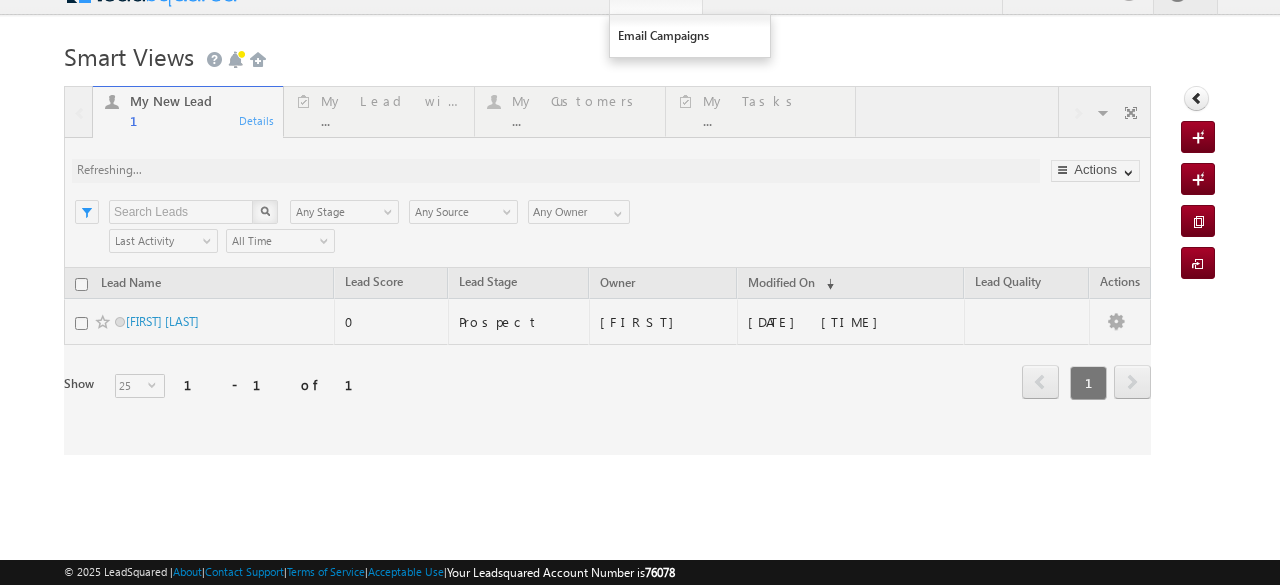 checkbox on "false" 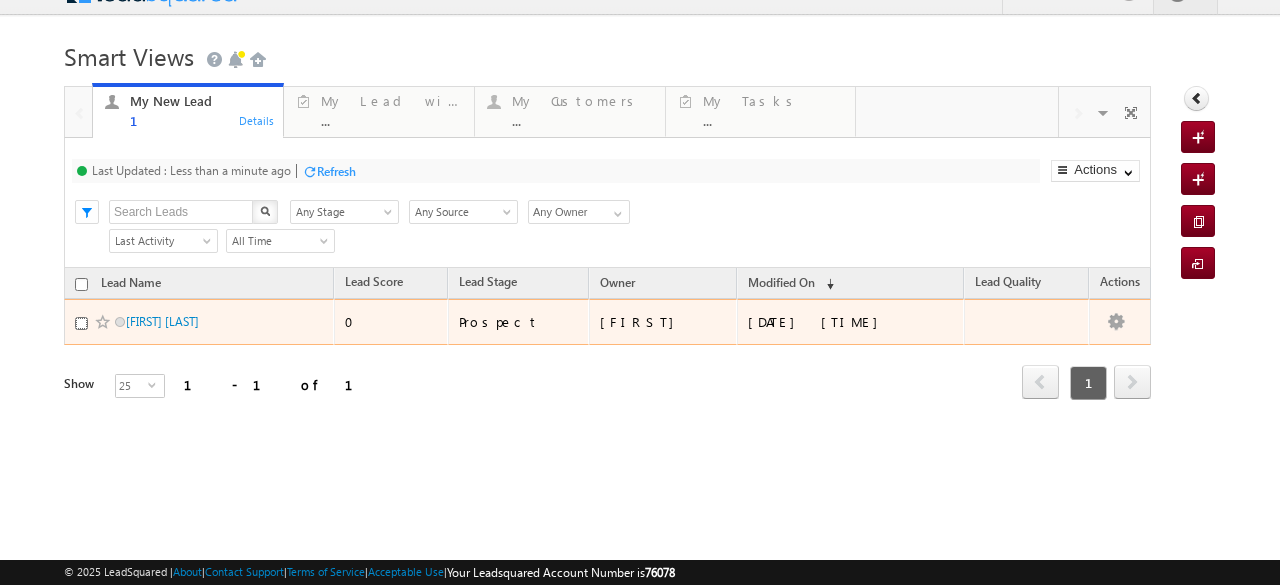 click at bounding box center [81, 323] 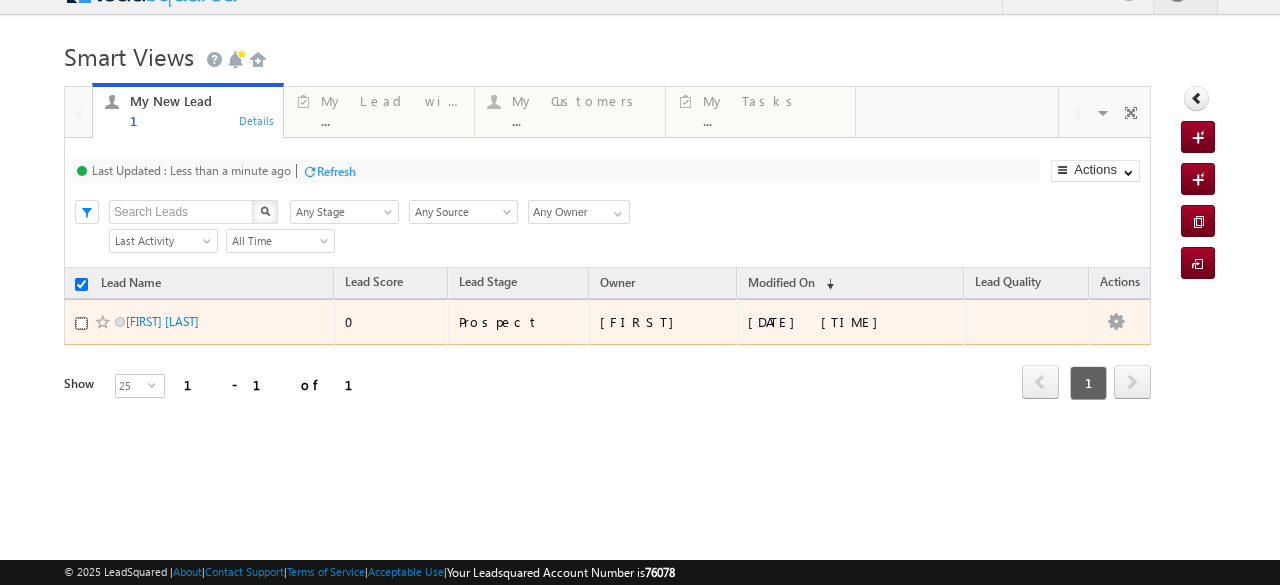checkbox on "true" 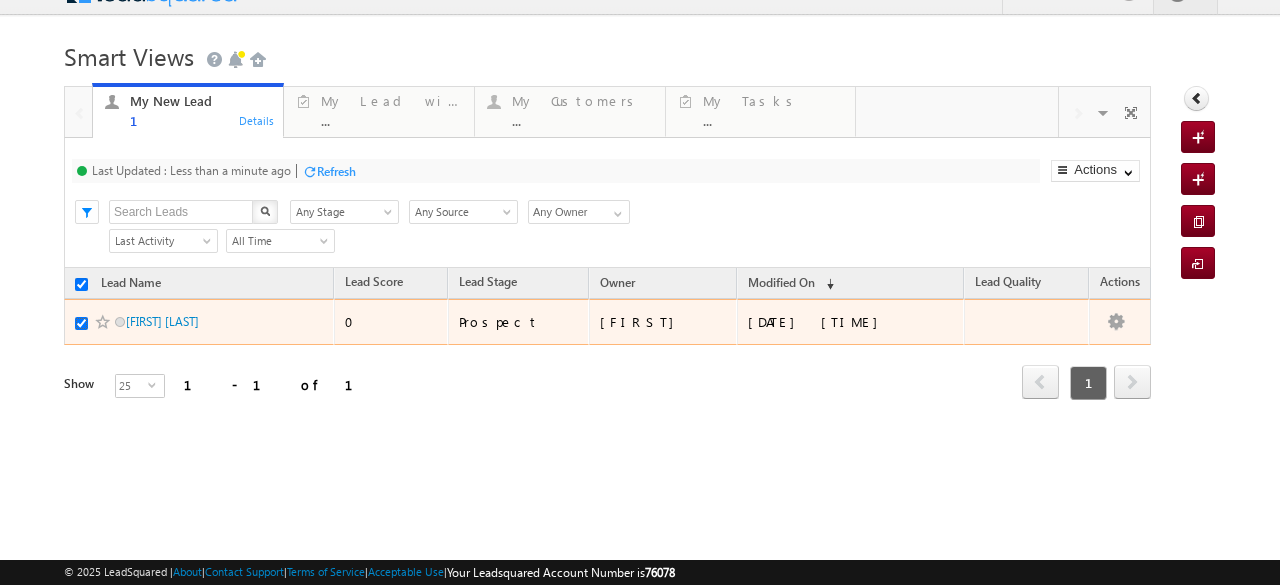 checkbox on "true" 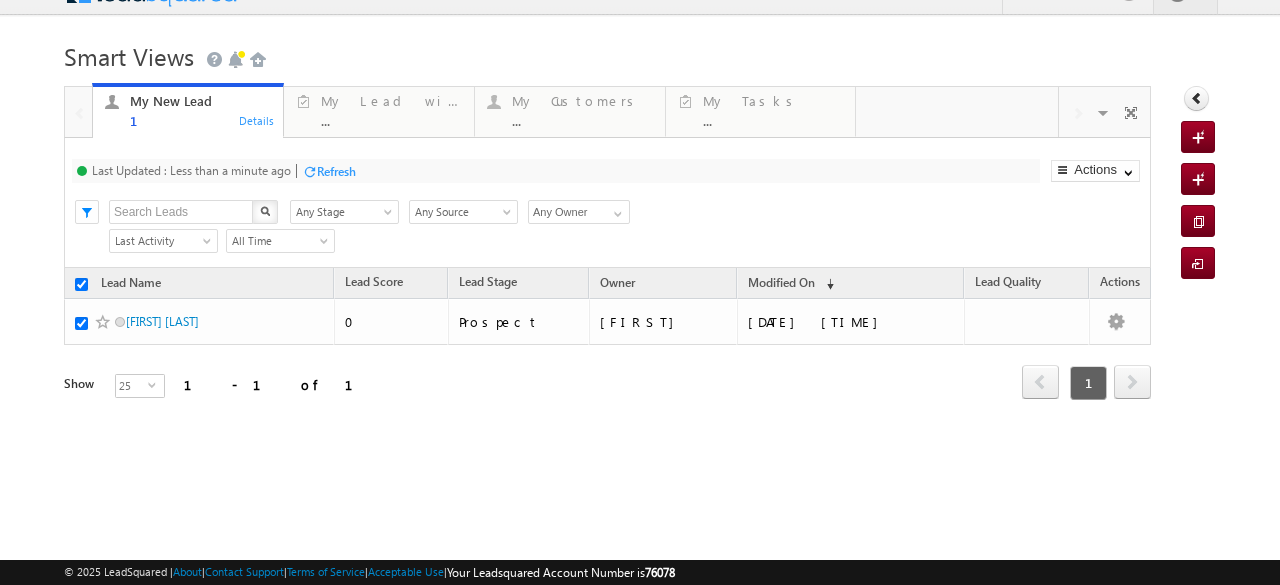 click at bounding box center (390, 216) 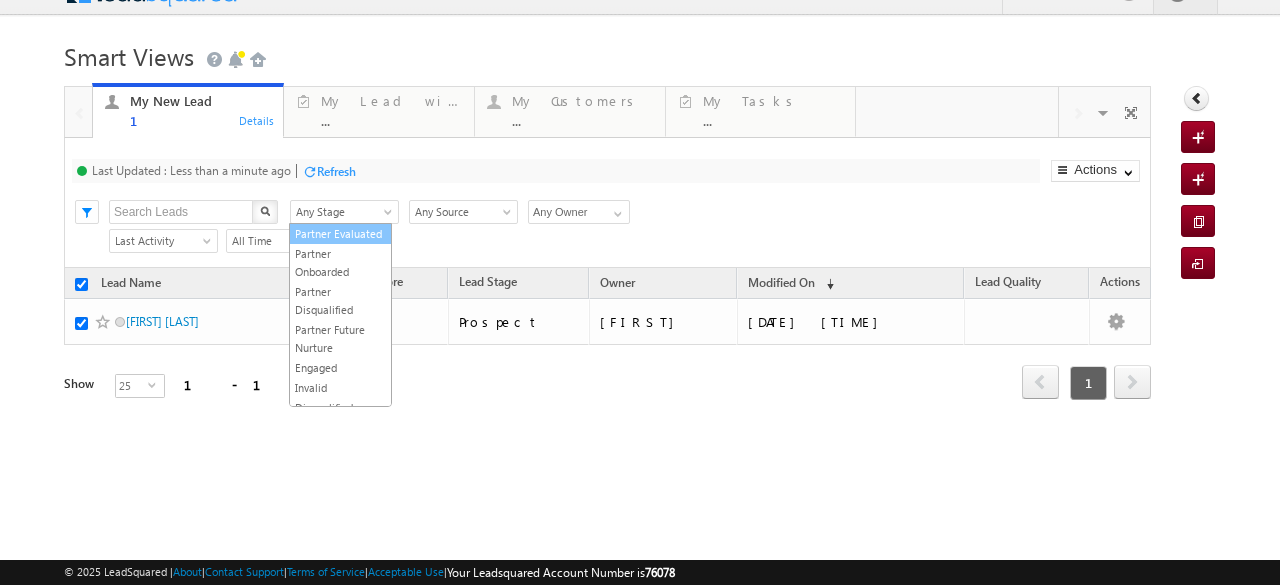 scroll, scrollTop: 536, scrollLeft: 0, axis: vertical 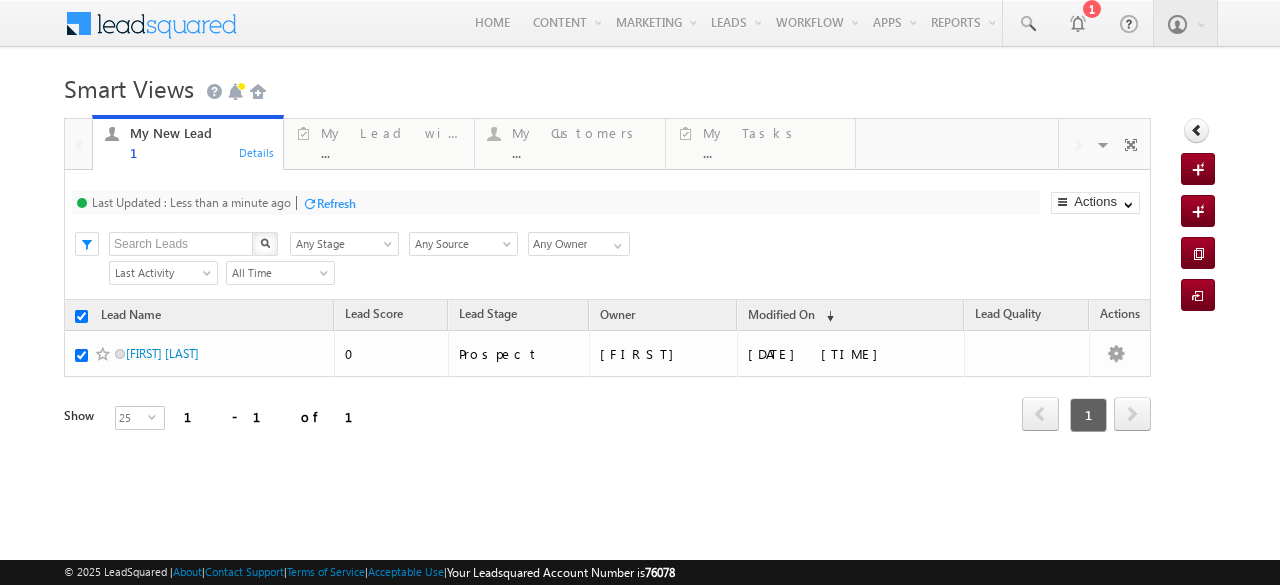 click on "Last Updated : Less than a minute ago Refresh Refreshing...
Search
X
Lead Stage
Any Stage Prospect Meeting Scheduled Ground Work Done Meeting Done Demo Scheduled Demo Completed Opportunity Free Trial FT2 Junk Contacted Qualified Partner Prospect Partner Contacted Partner Engaged Partner Evaluated Partner Onboarded Partner Disqualified Partner Future Nurture Engaged Invalid Disqualified Lost Customer Lost Opportunity To Be Nurtured Any Stage
Lead Source
Any Source Any Source
Lead Owner
Any Owner Any Owner Any Owner
Date Range
Go maxdate mindate All Time
Custom
Yesterday
Today" at bounding box center [607, 235] 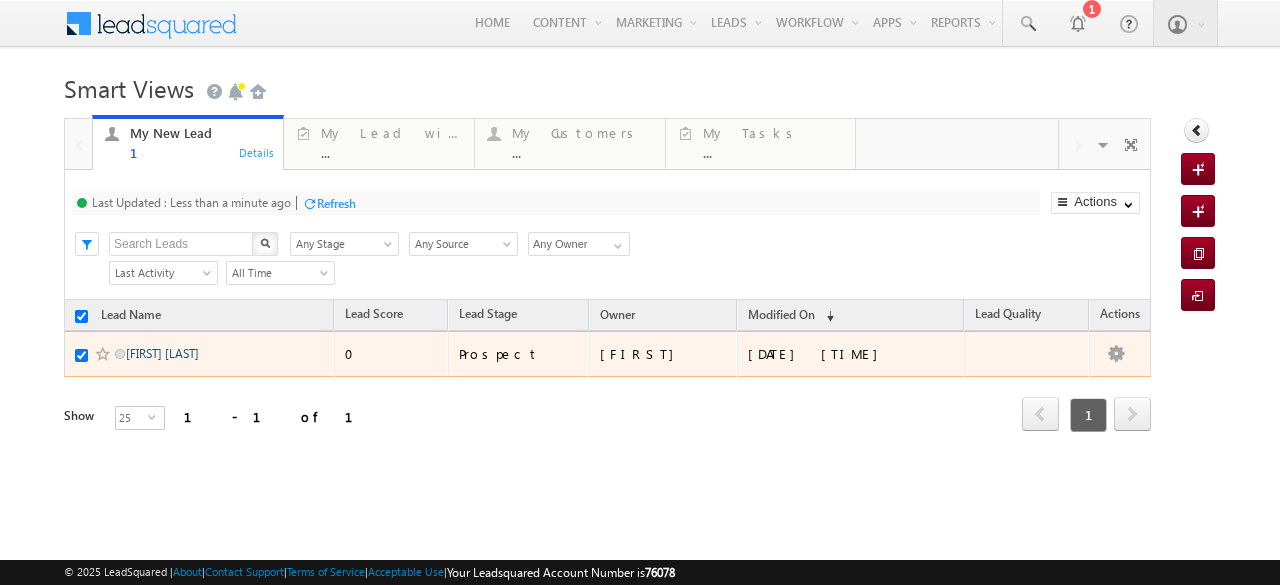 click on "[FIRST] [LAST]" at bounding box center [162, 353] 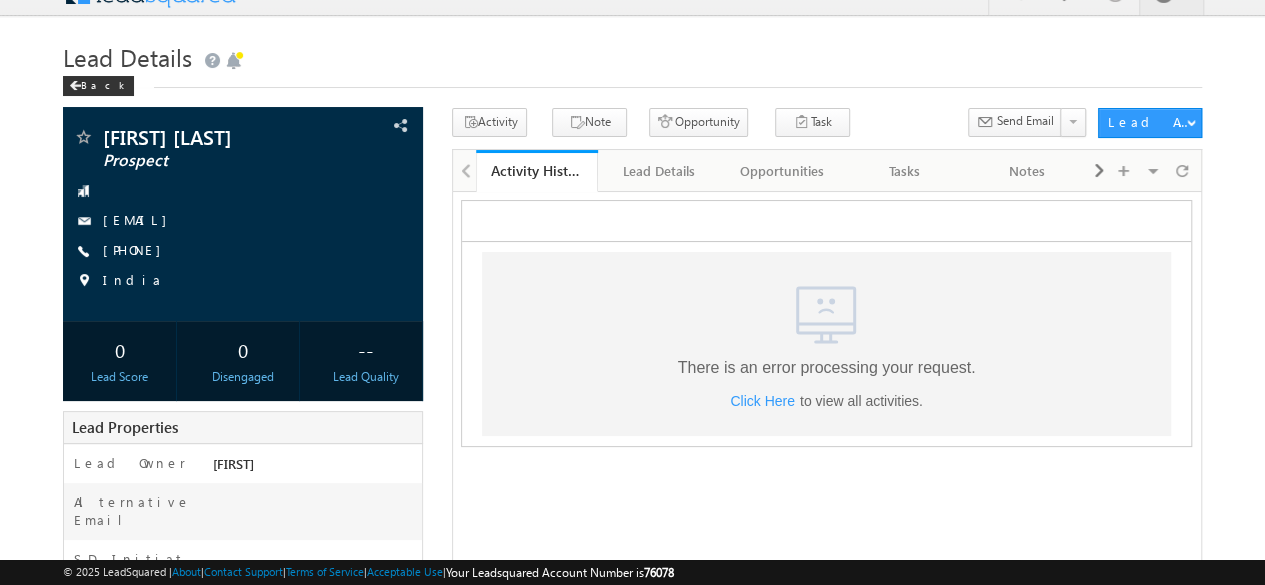 scroll, scrollTop: 0, scrollLeft: 0, axis: both 